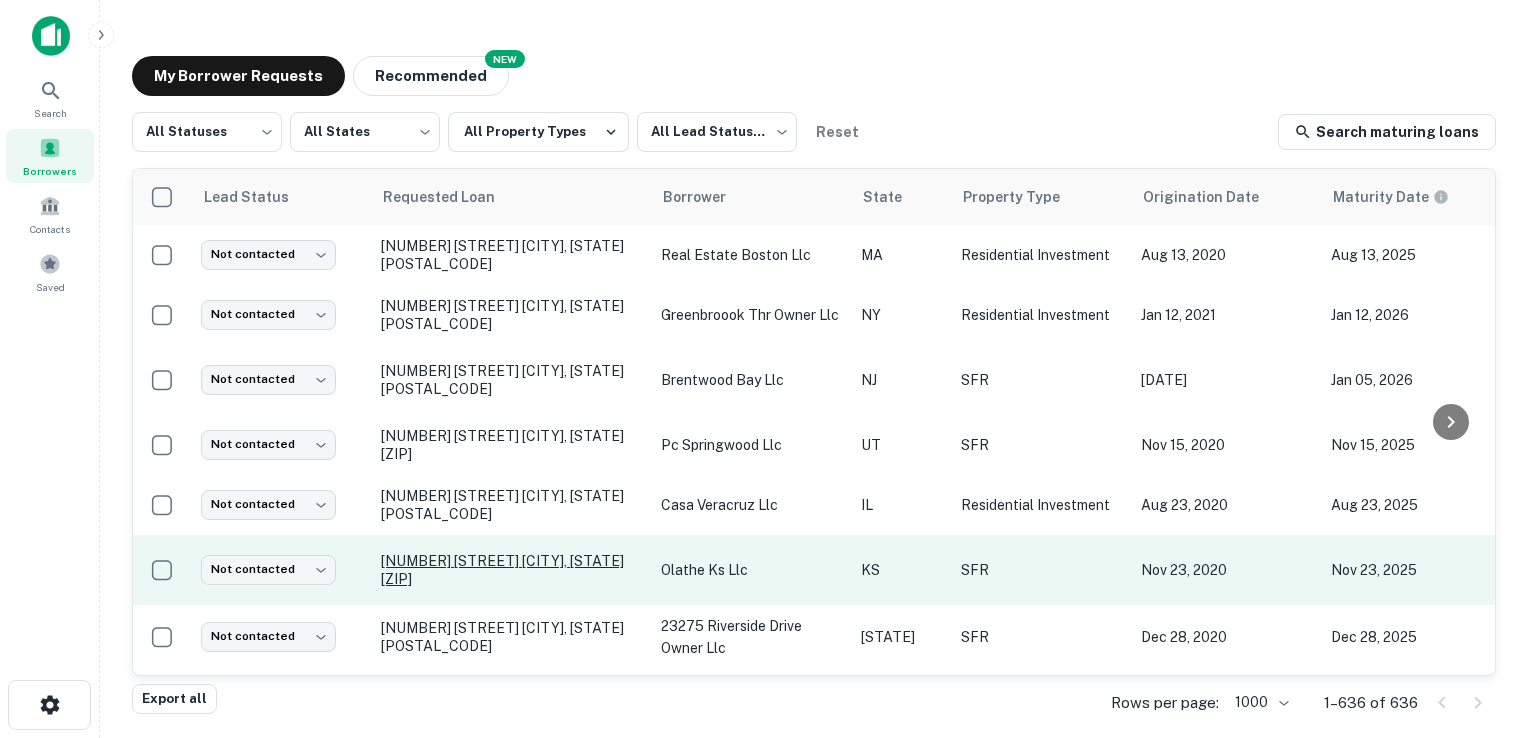 scroll, scrollTop: 0, scrollLeft: 0, axis: both 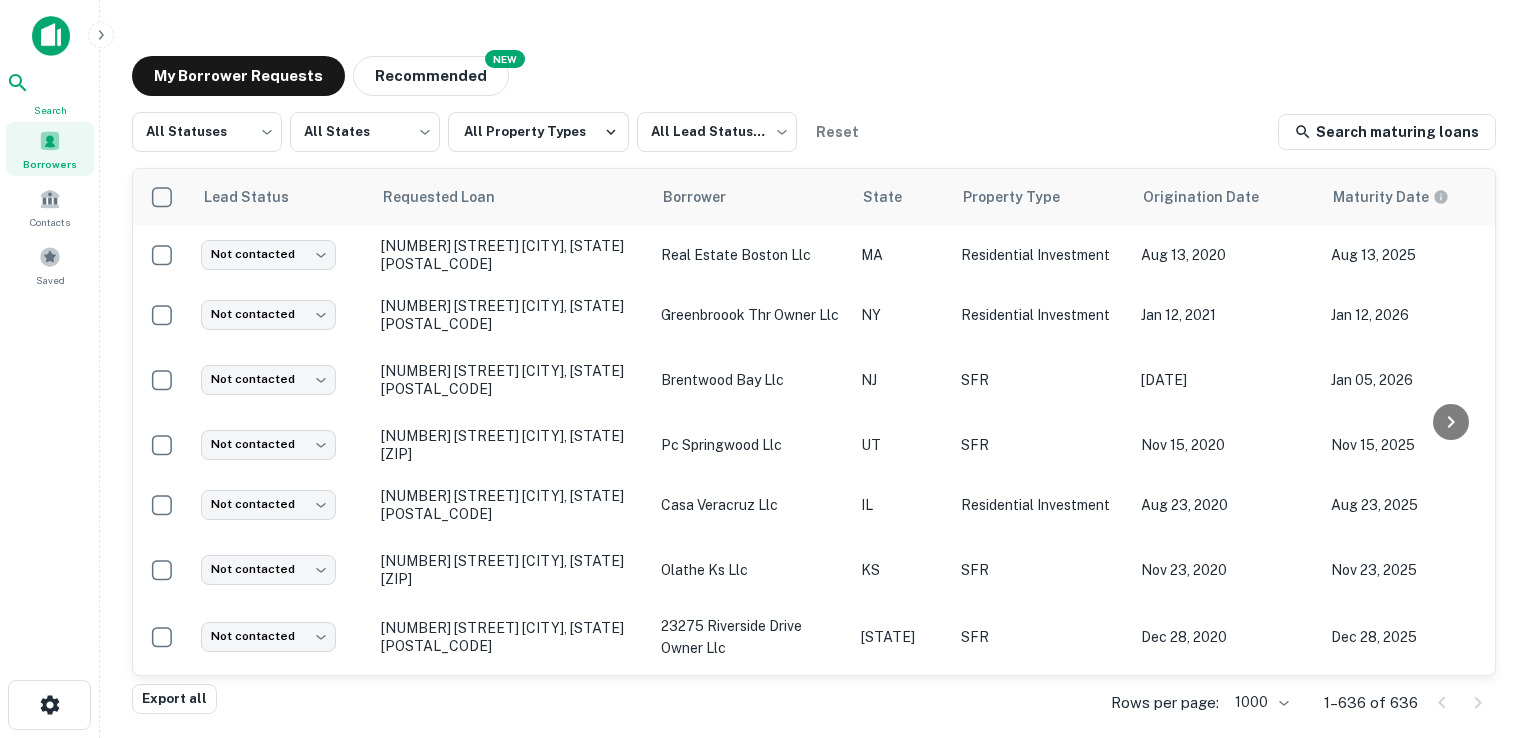 click 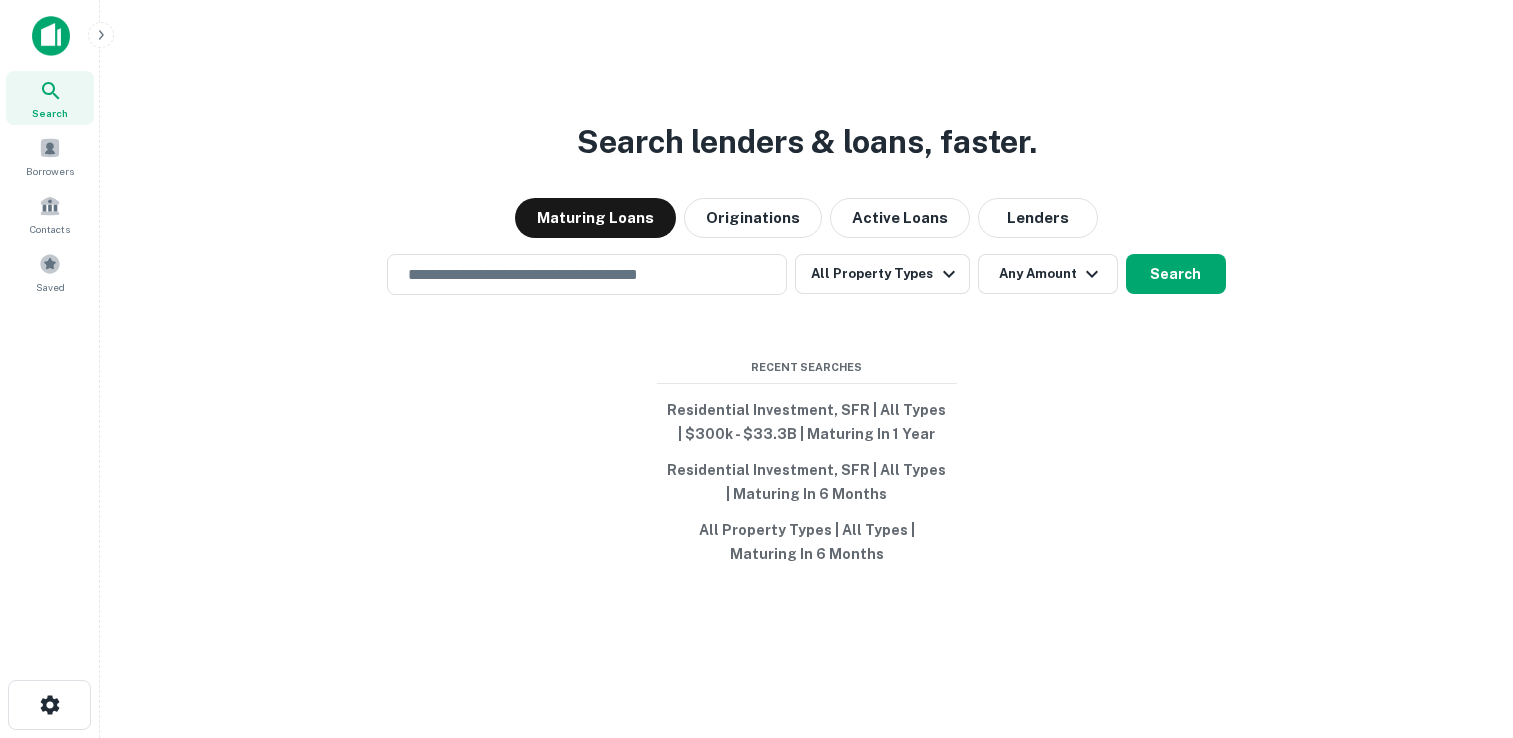 scroll, scrollTop: 0, scrollLeft: 0, axis: both 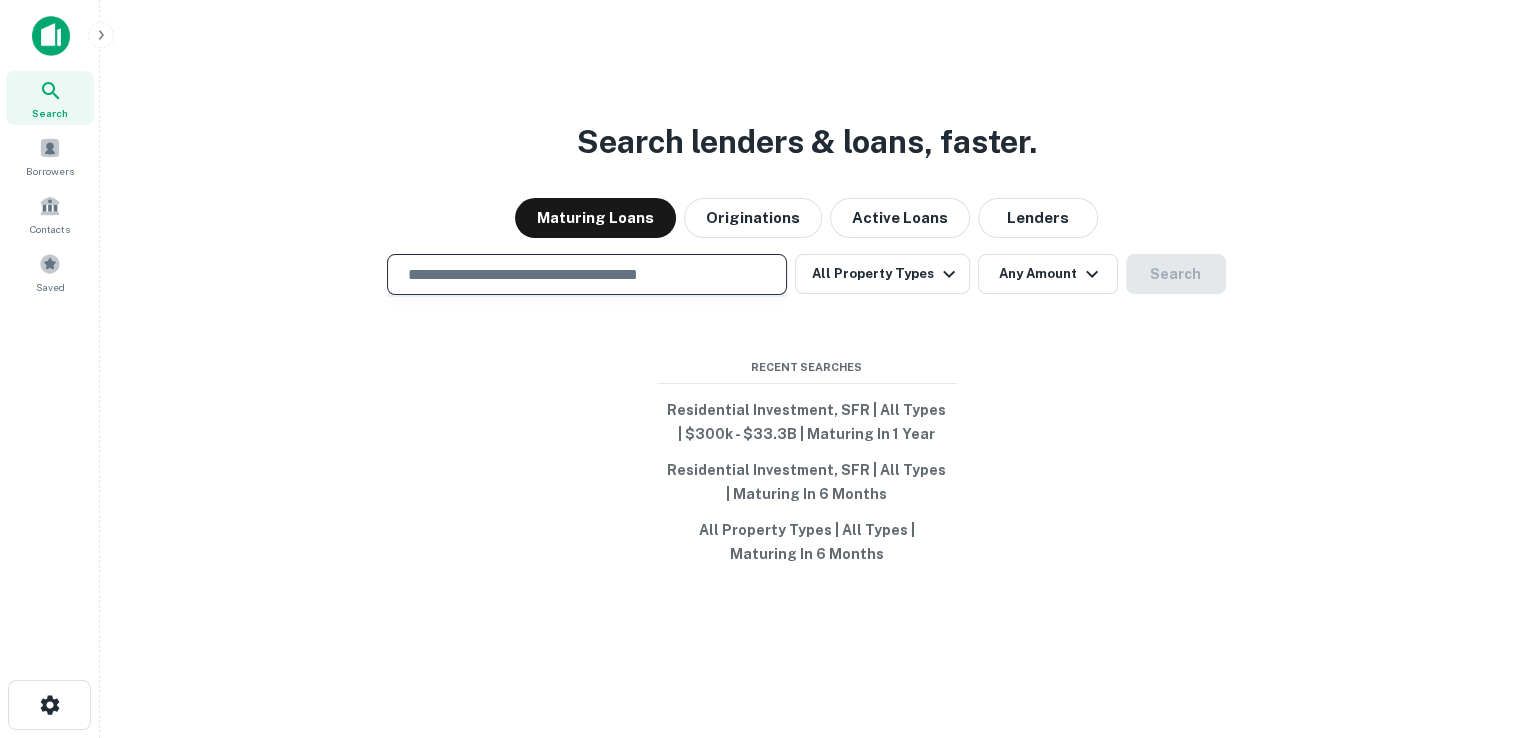 click at bounding box center [587, 274] 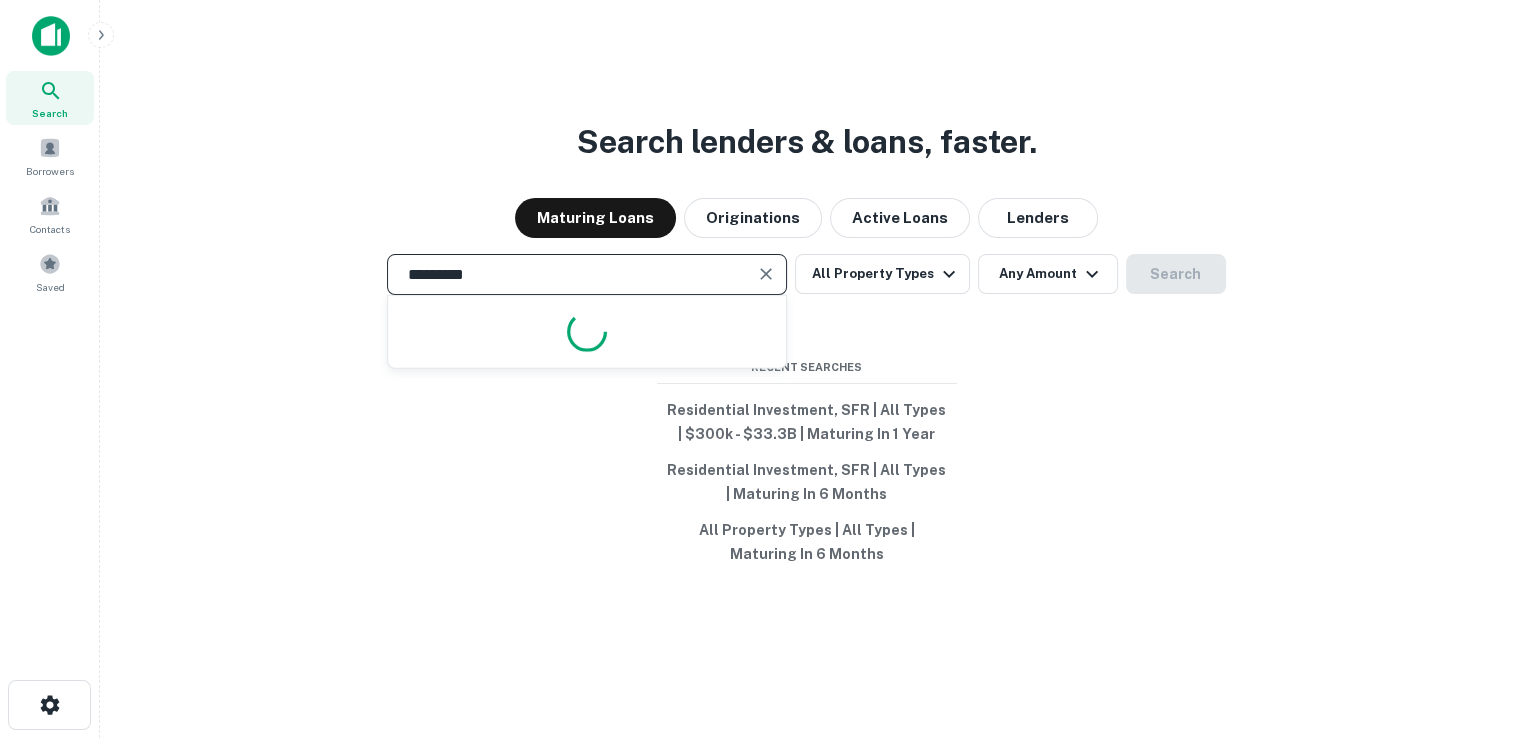type on "**********" 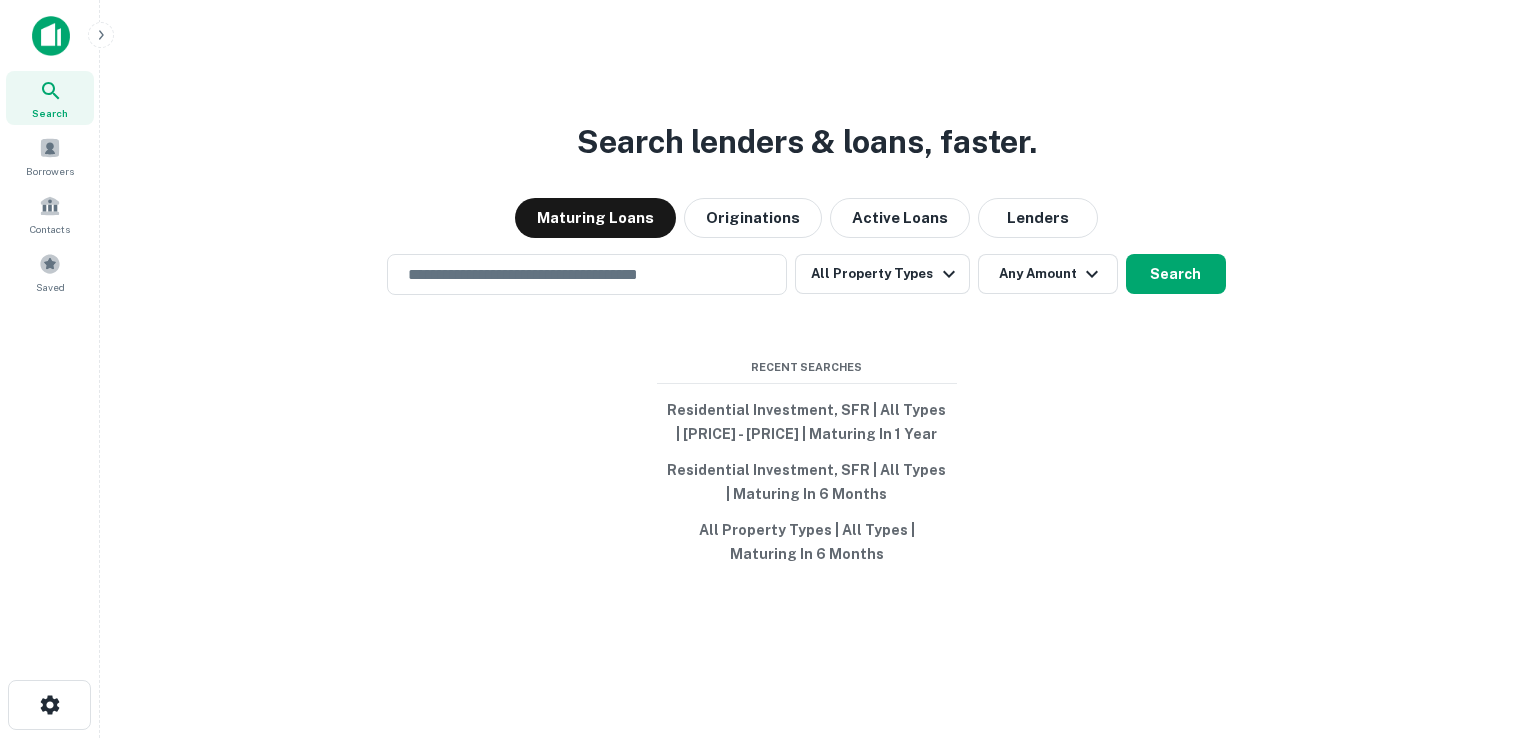 scroll, scrollTop: 0, scrollLeft: 0, axis: both 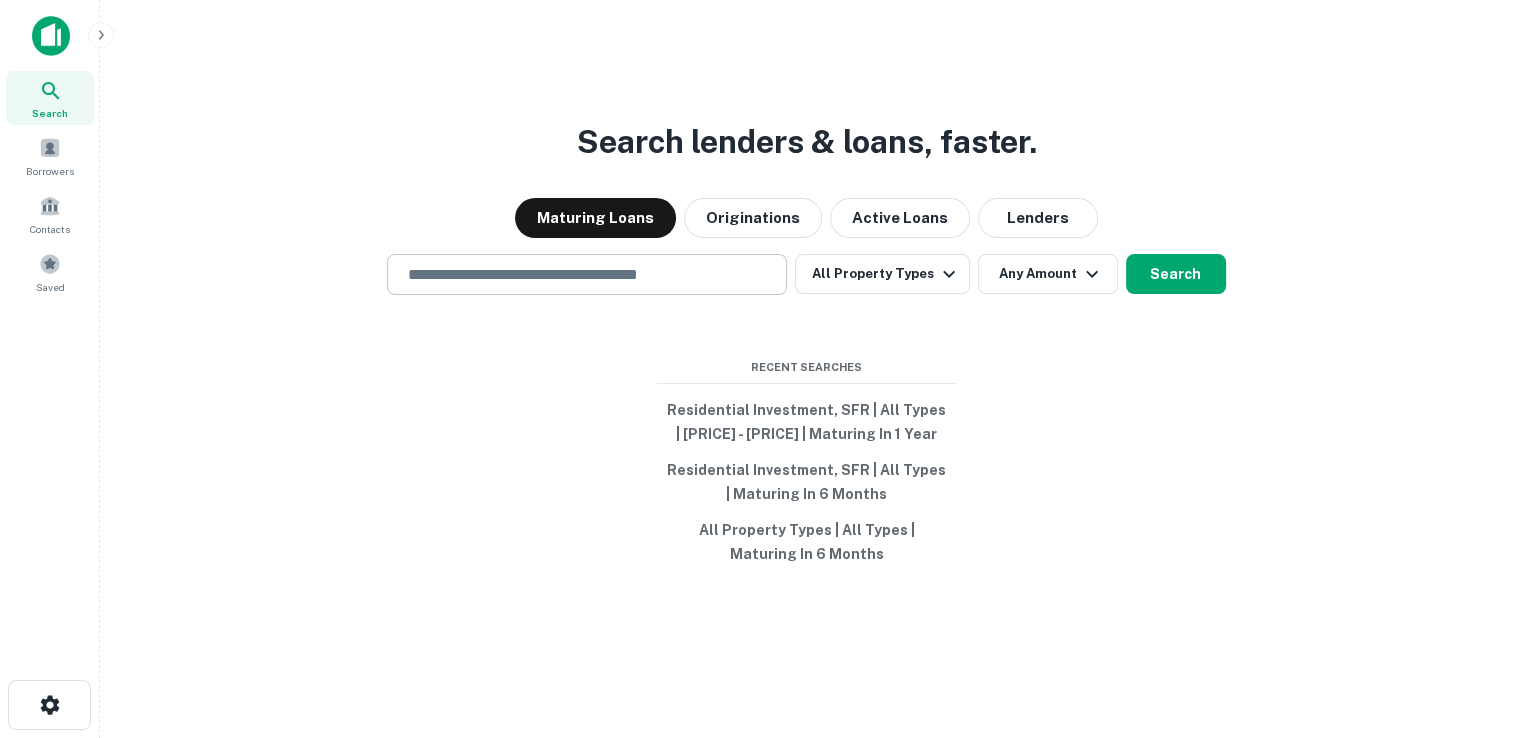 click at bounding box center (587, 274) 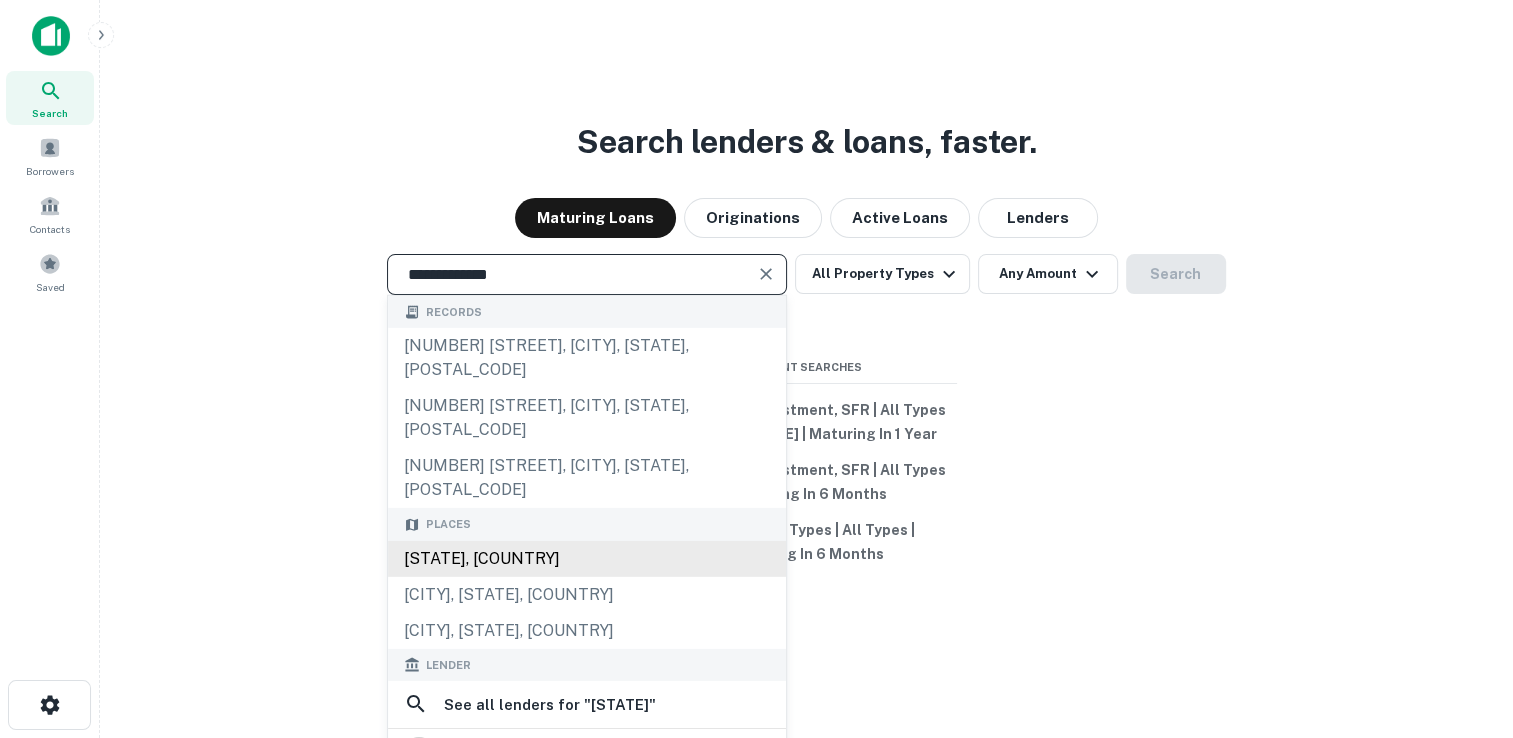 click on "[STATE], [COUNTRY]" at bounding box center (587, 559) 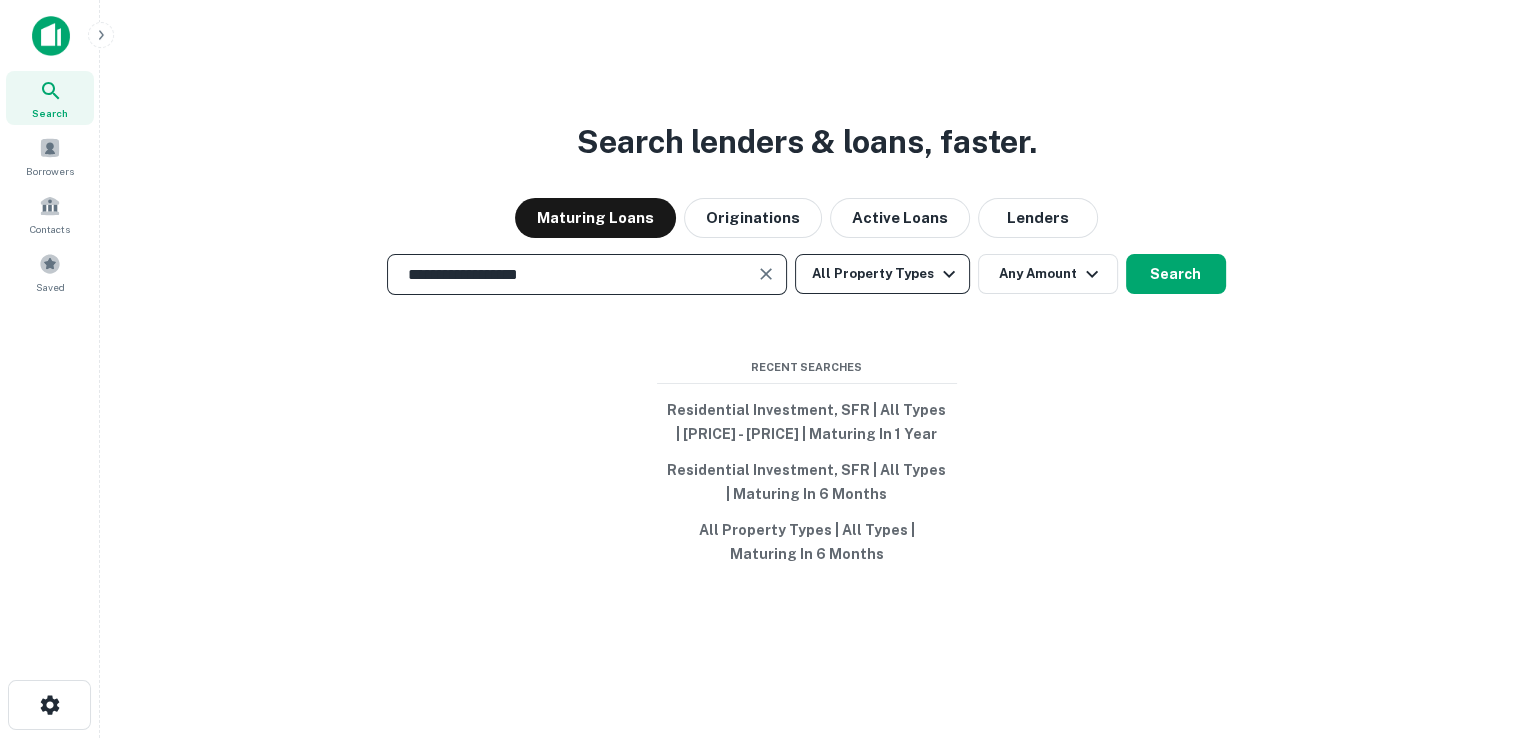 type on "**********" 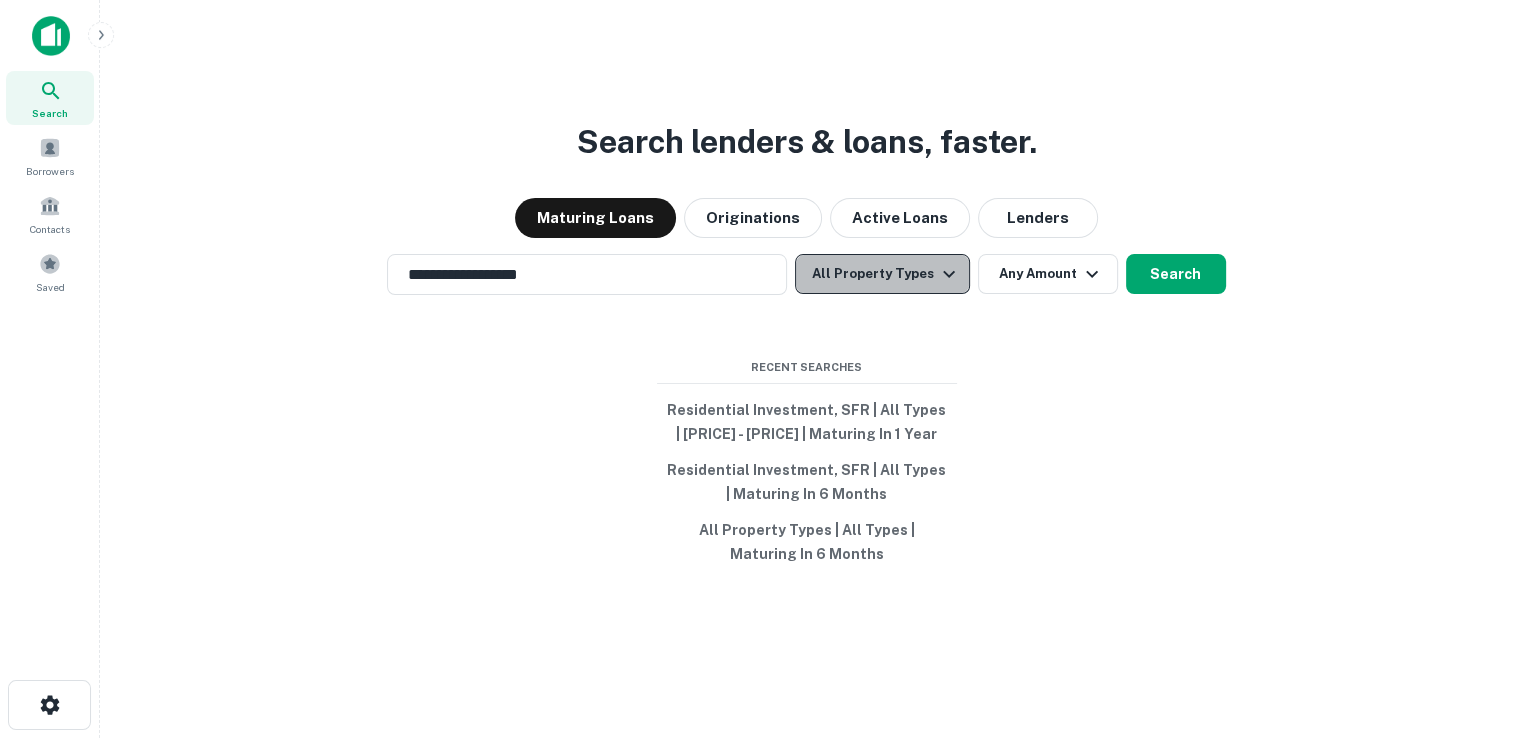 click on "All Property Types" at bounding box center (882, 274) 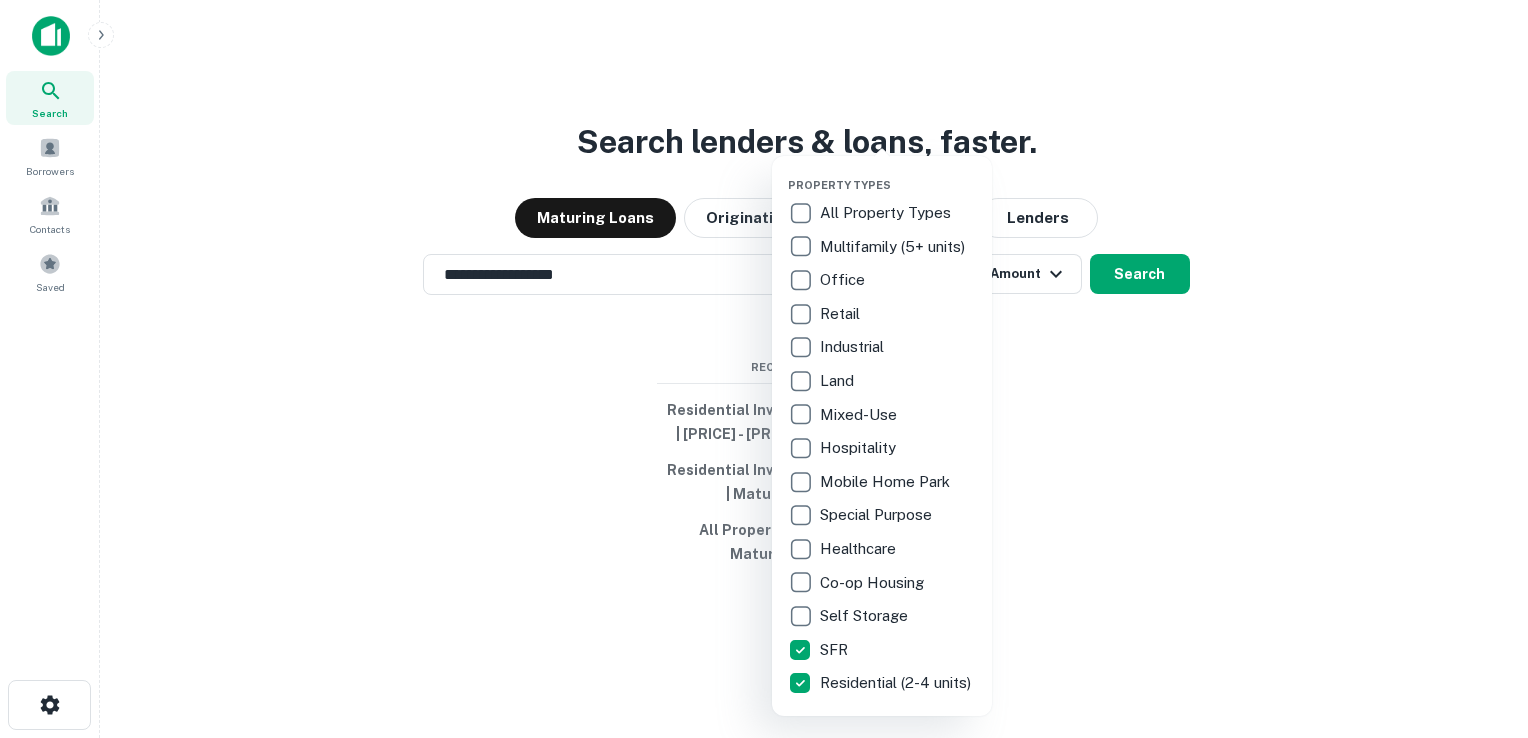 click at bounding box center [764, 369] 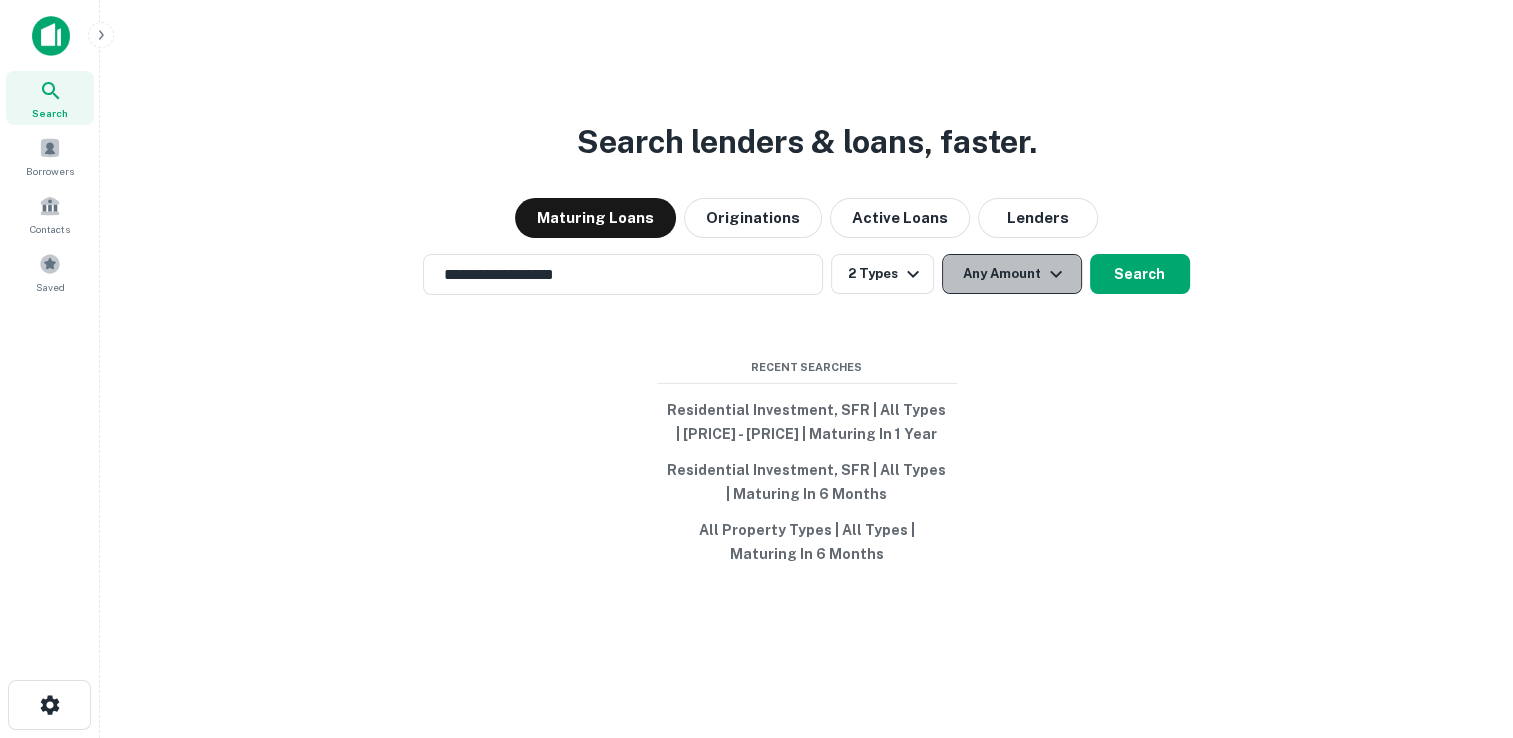 click on "Any Amount" at bounding box center [1012, 274] 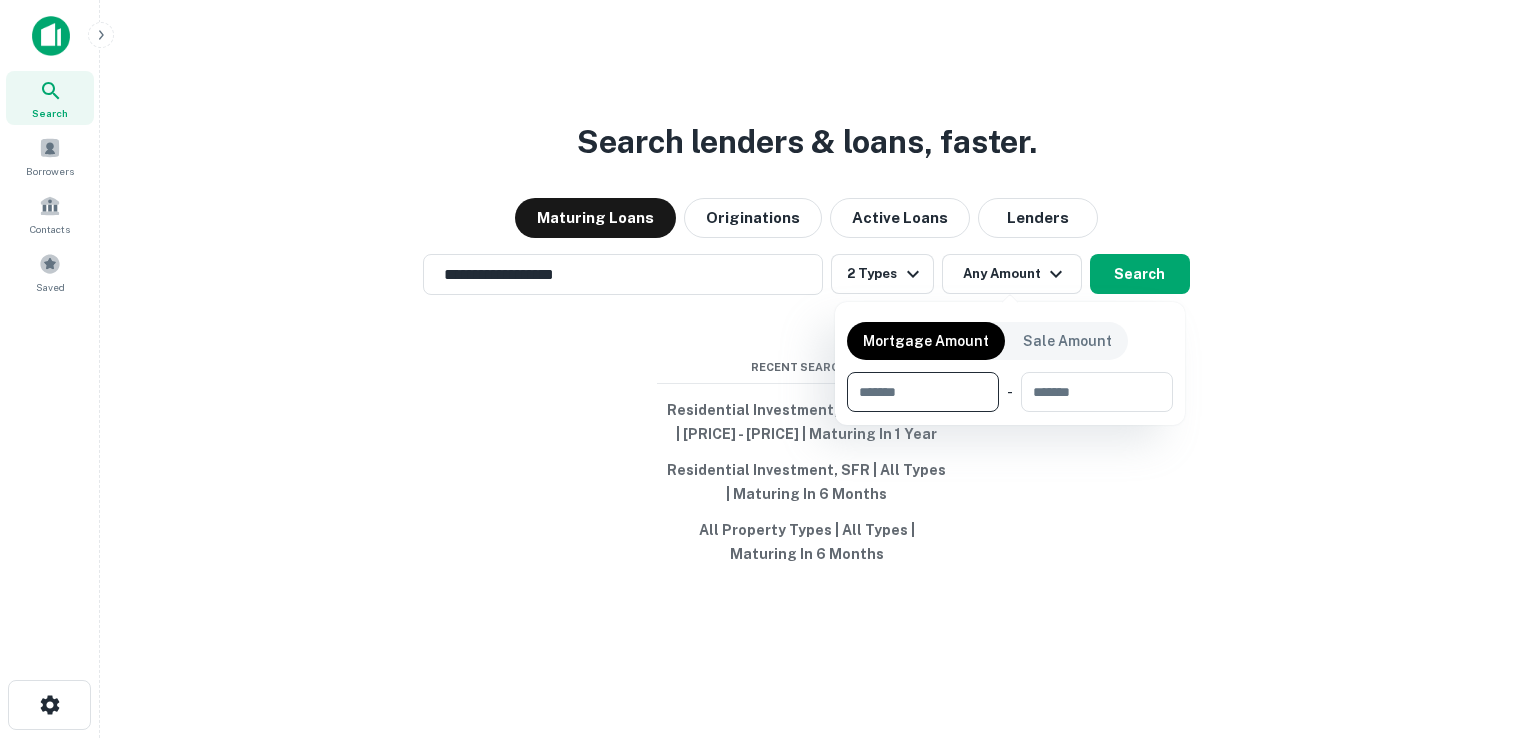 click at bounding box center (916, 392) 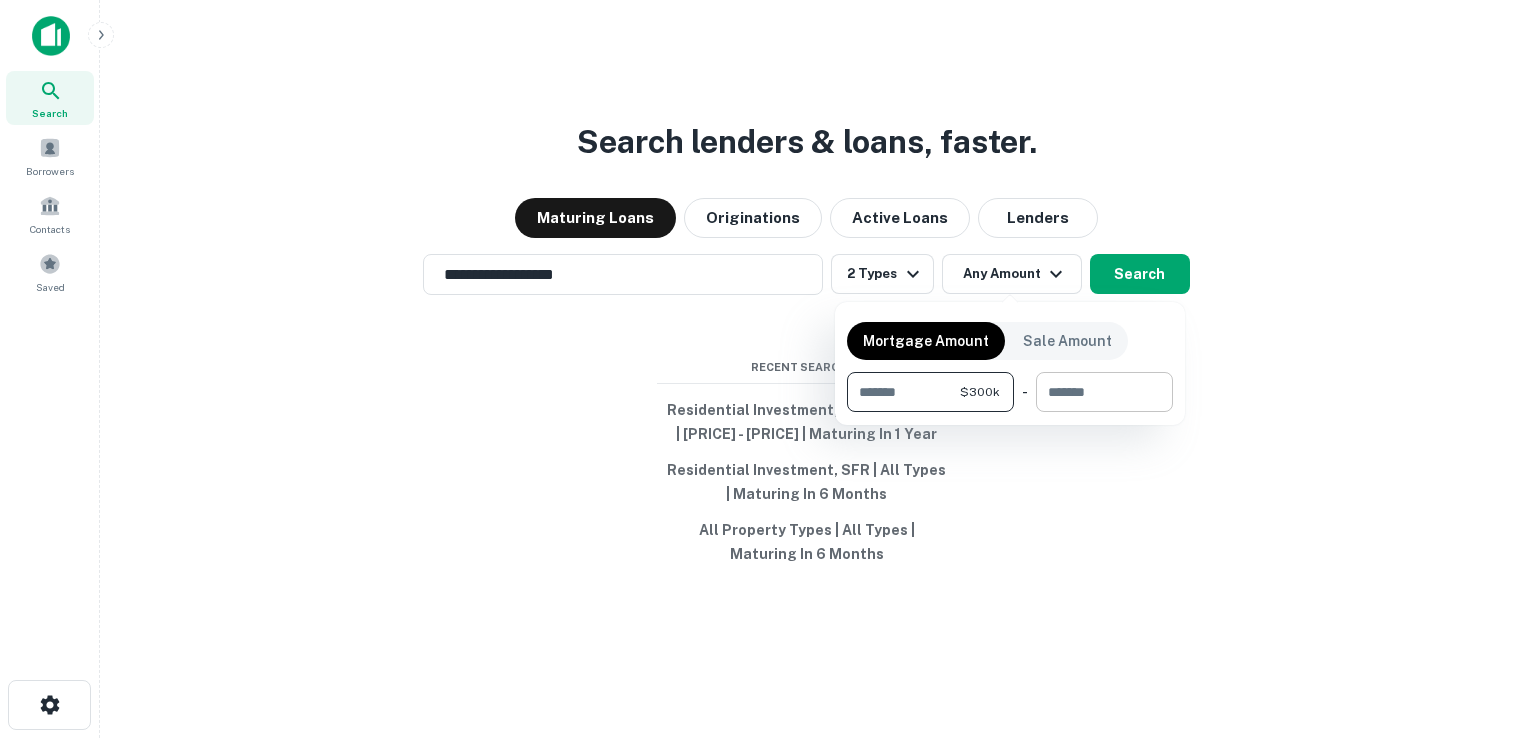 type on "******" 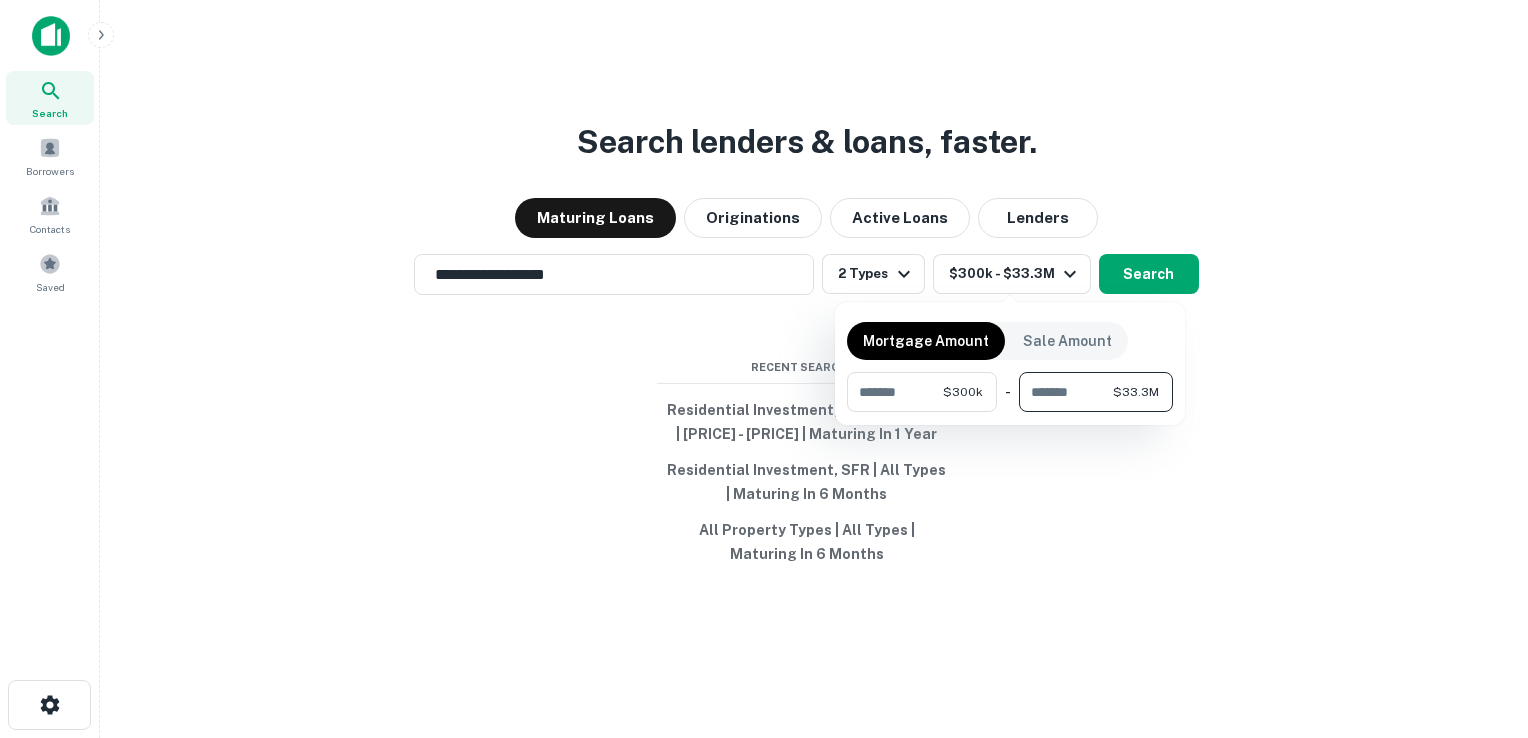 scroll, scrollTop: 0, scrollLeft: 11, axis: horizontal 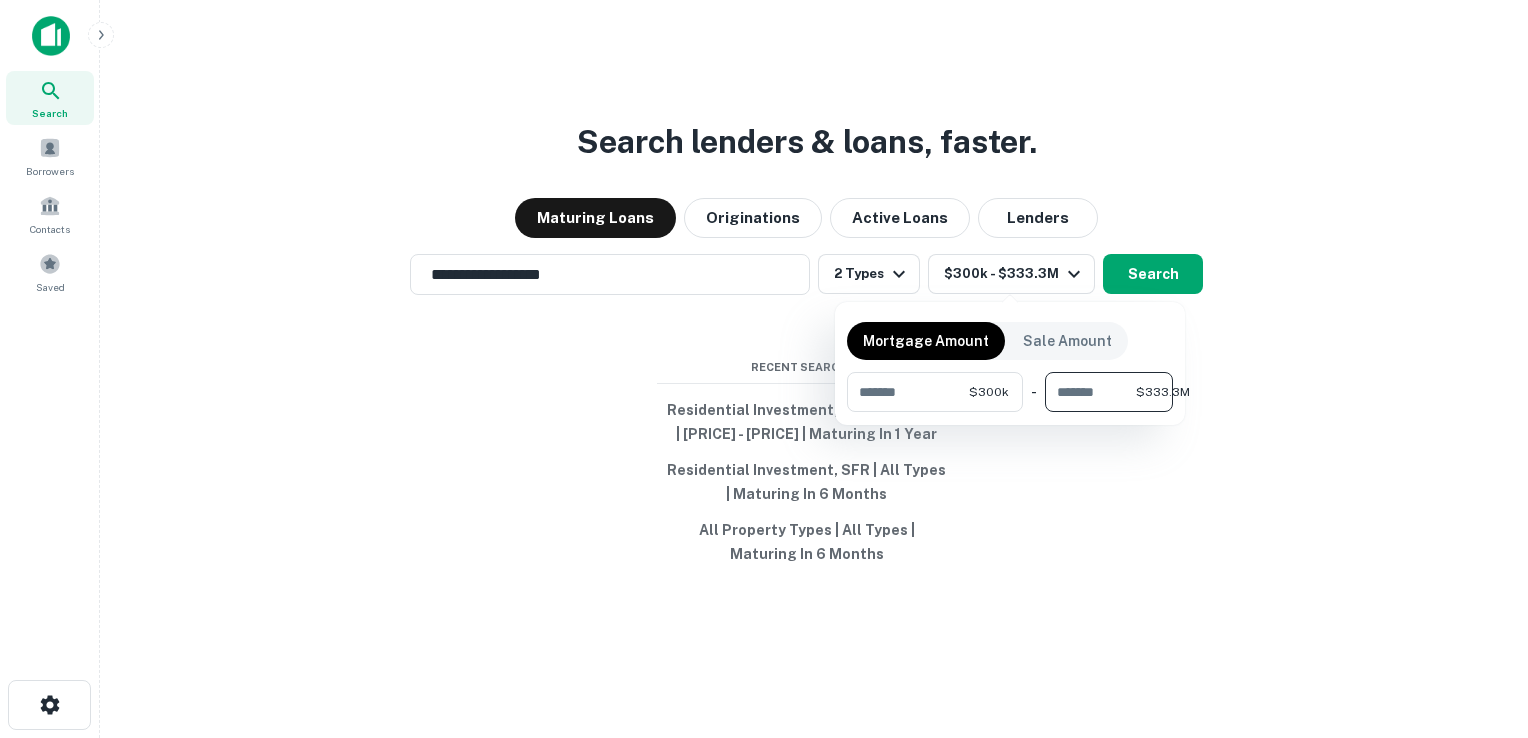 type on "*********" 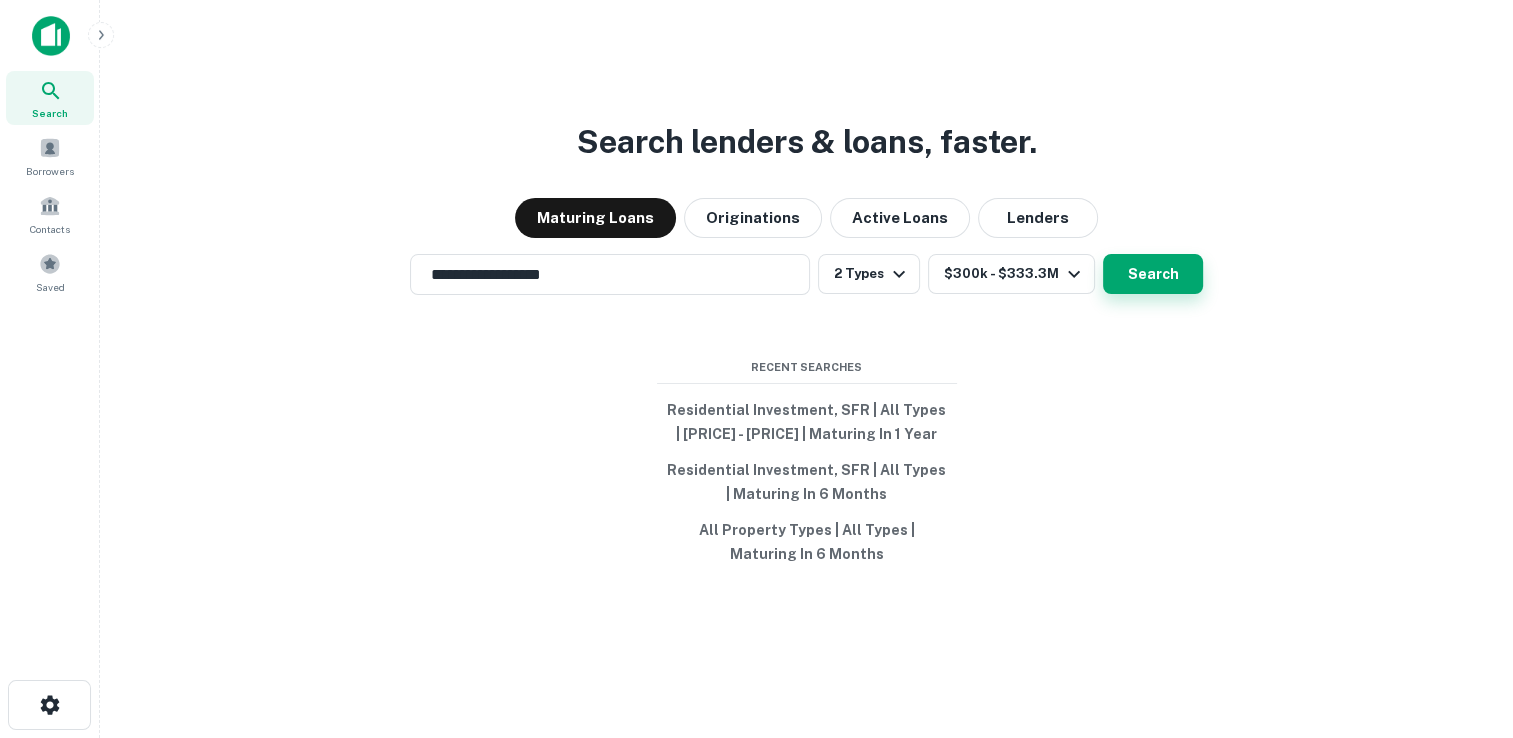 click on "Search" at bounding box center [1153, 274] 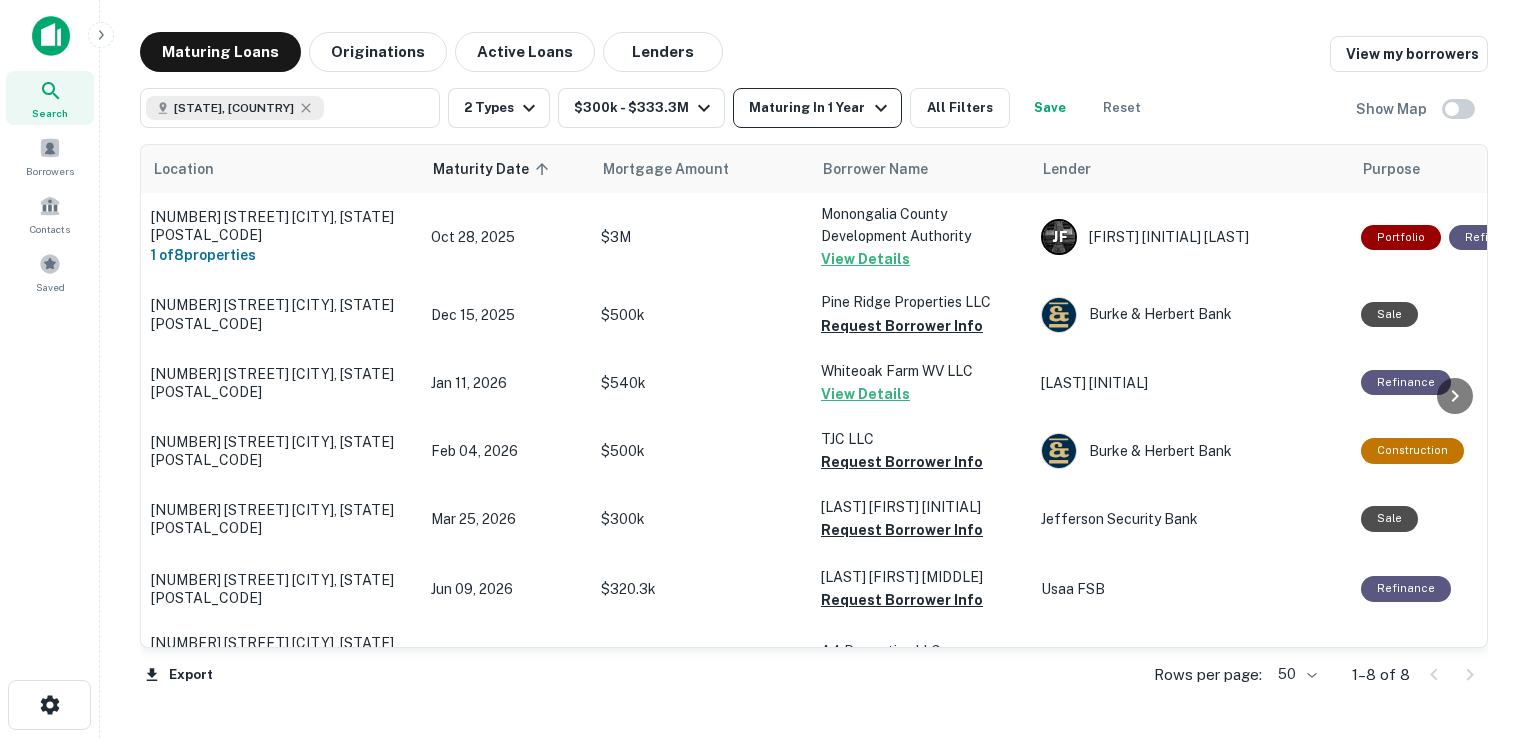 click 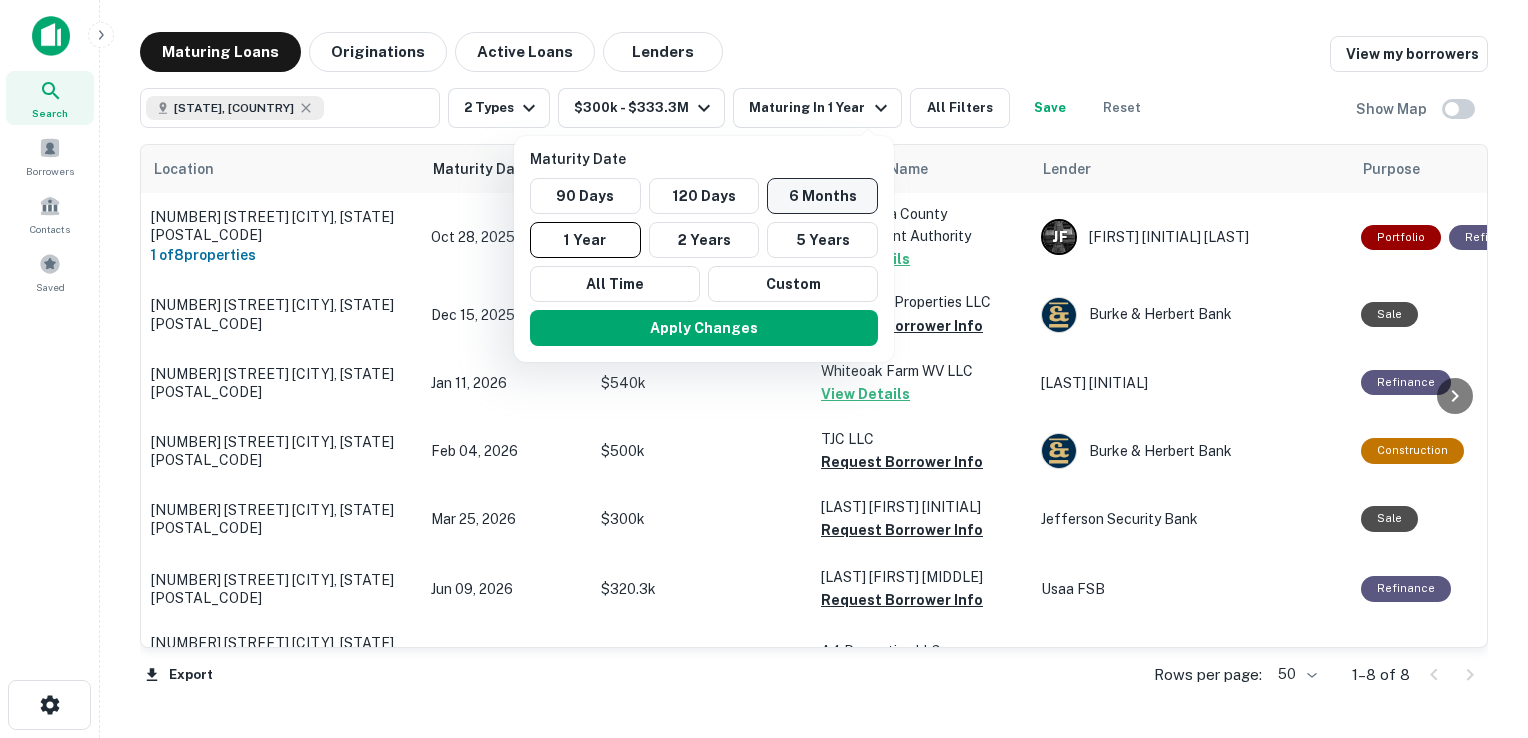 click on "6 Months" at bounding box center (822, 196) 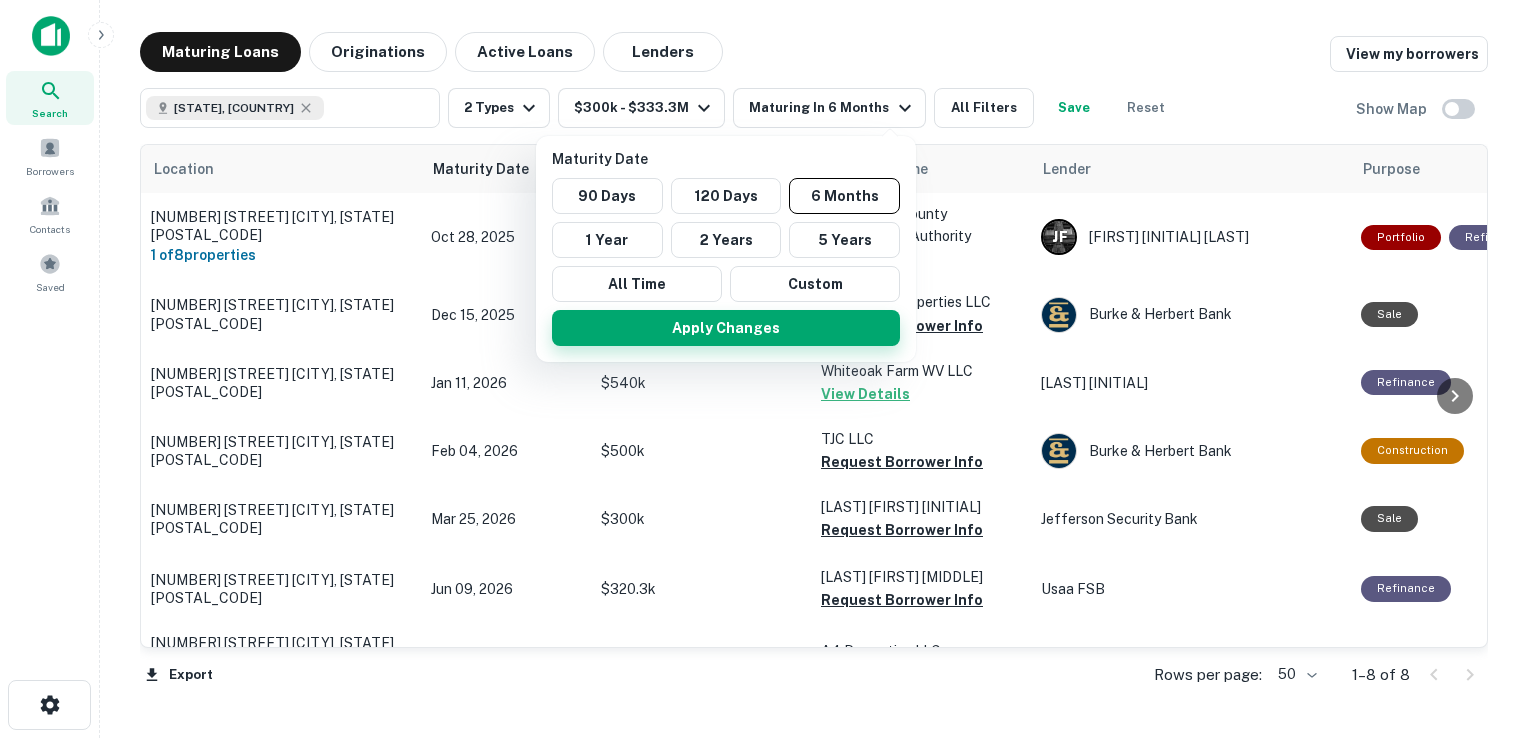 click on "Apply Changes" at bounding box center [726, 328] 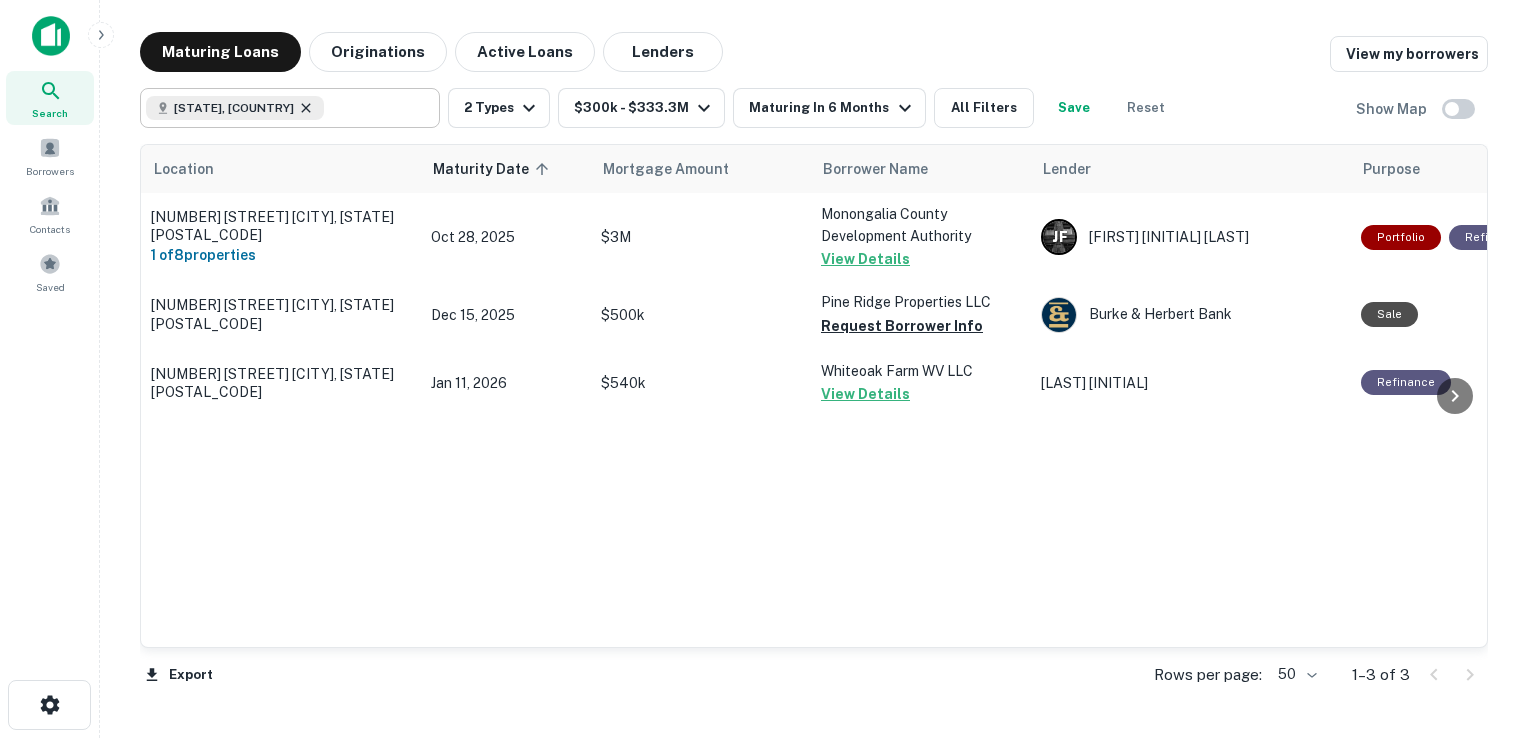 click 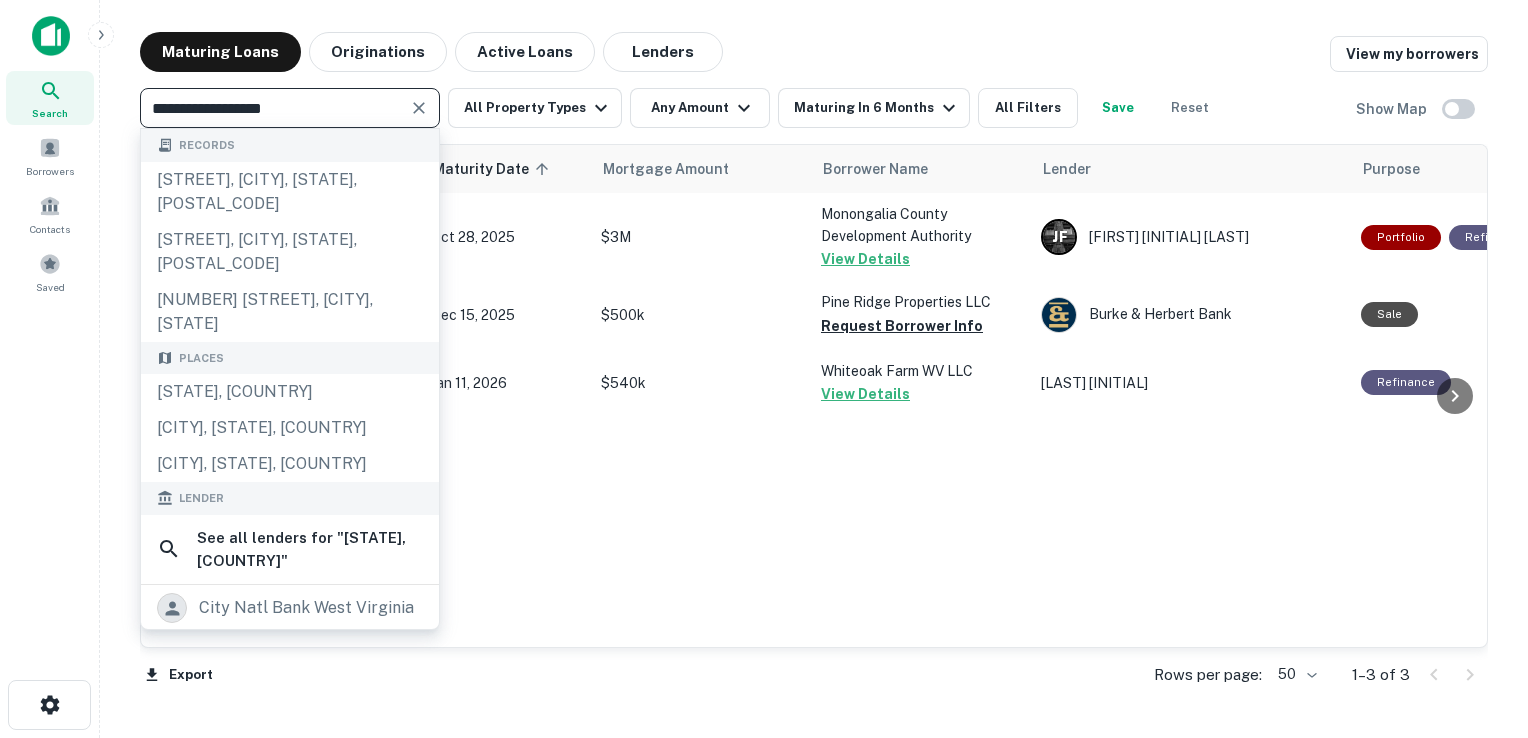 click on "**********" at bounding box center (273, 108) 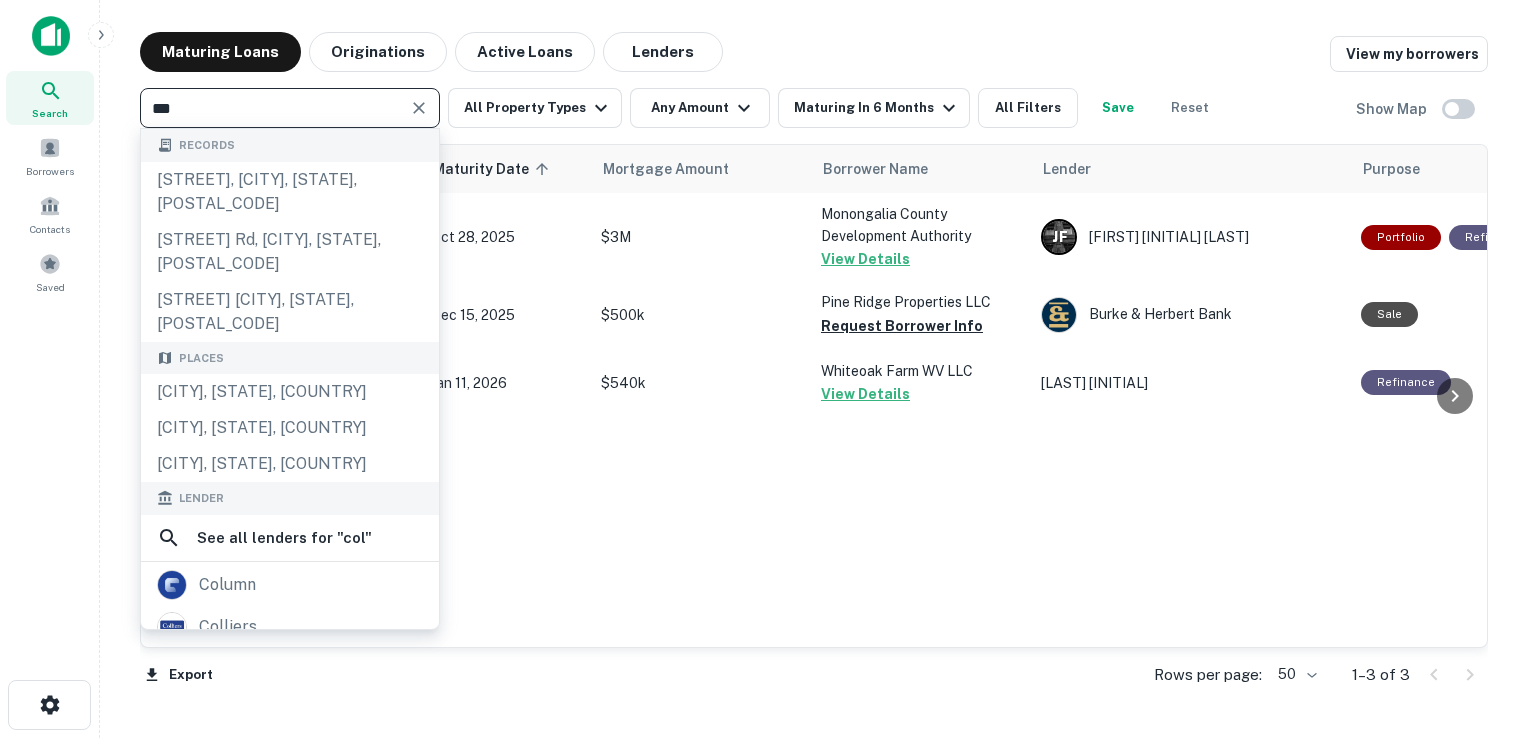 click on "***" at bounding box center (273, 108) 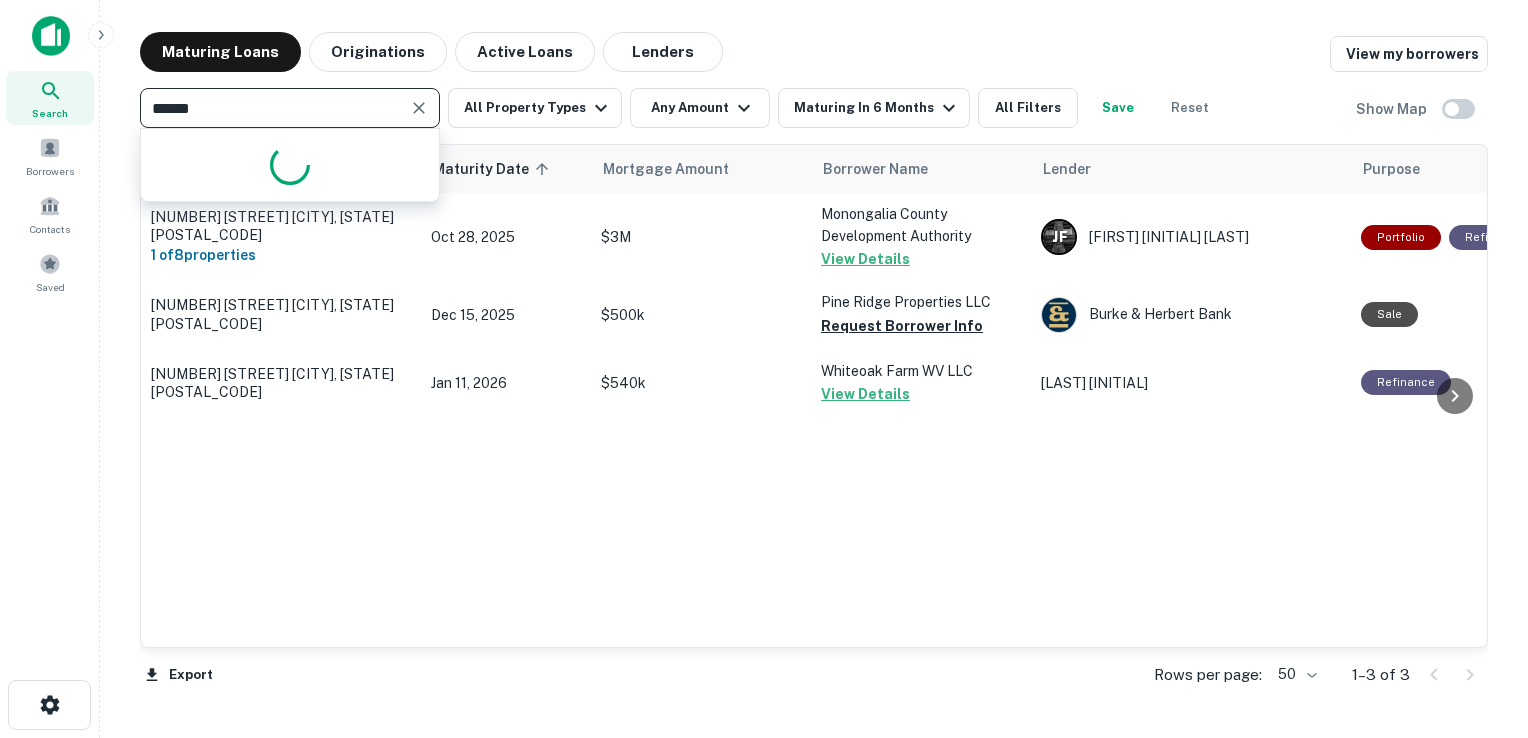 type on "*******" 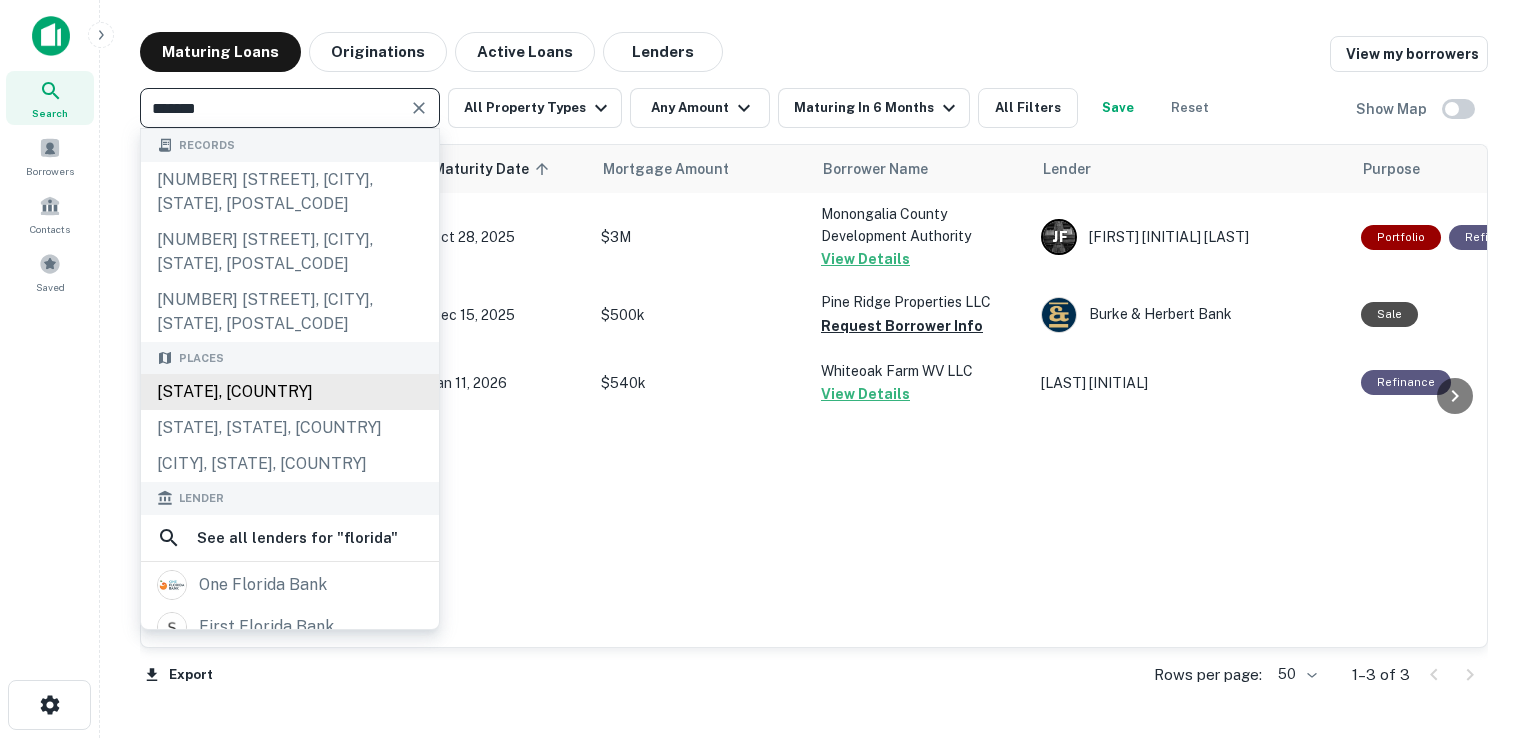 click on "Florida, USA" at bounding box center [290, 392] 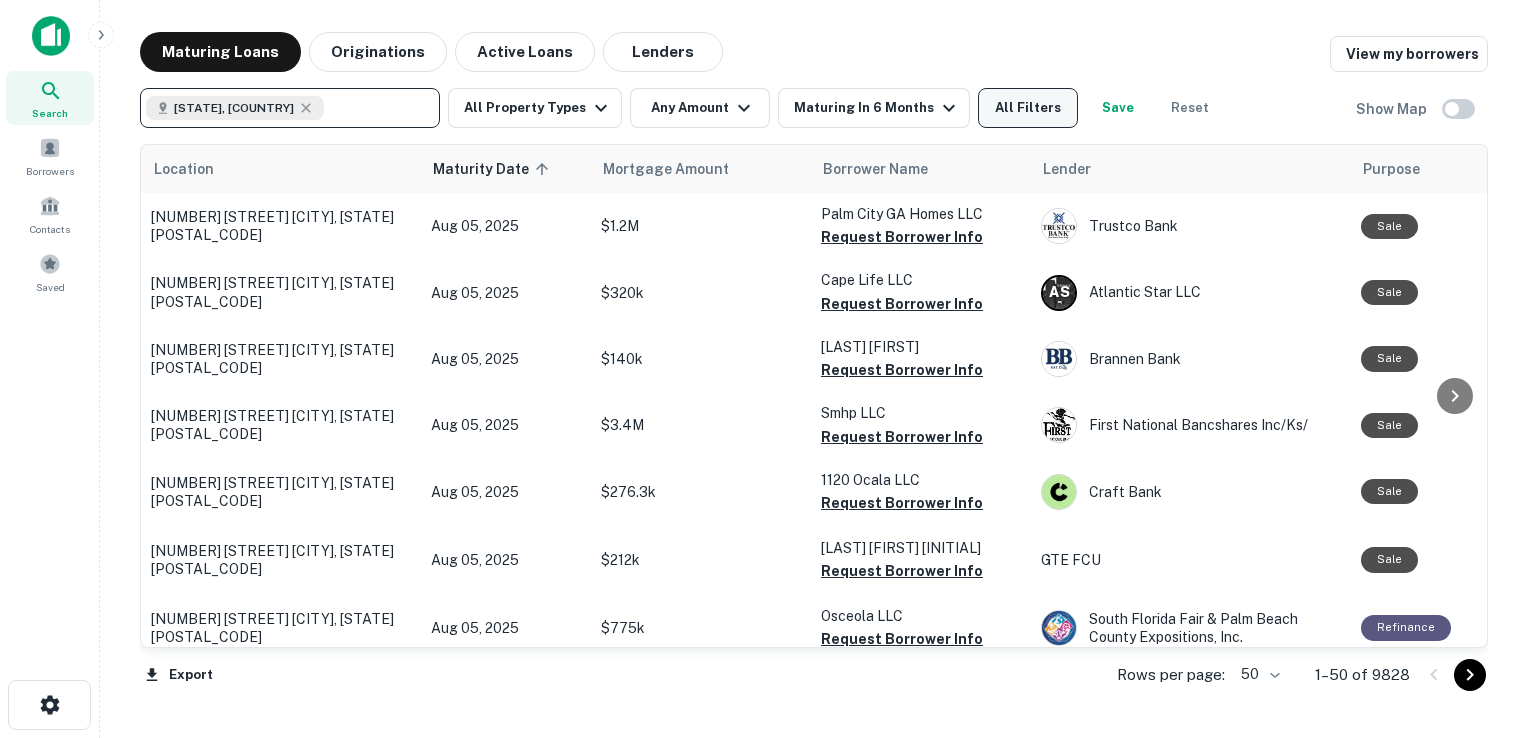 type 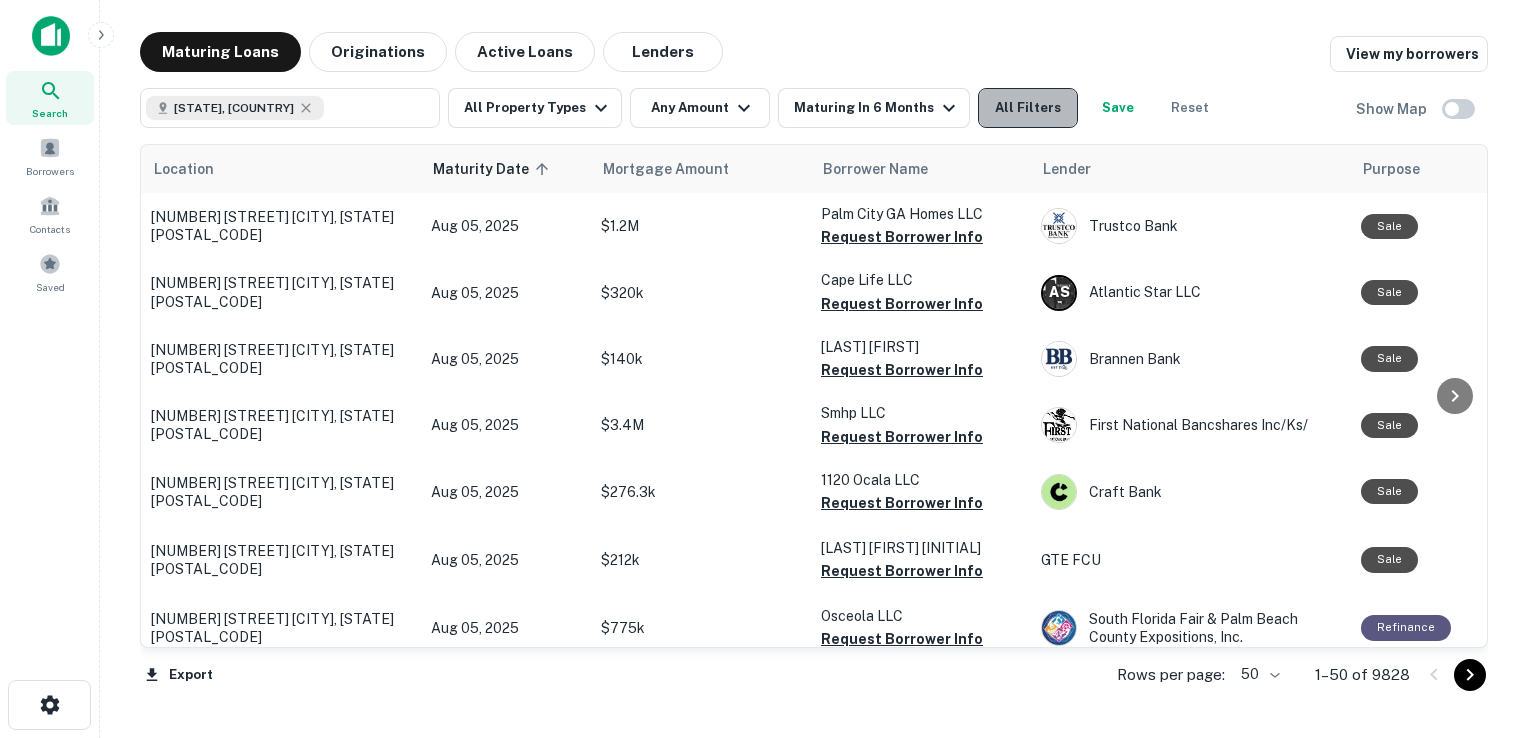 click on "All Filters" at bounding box center [1028, 108] 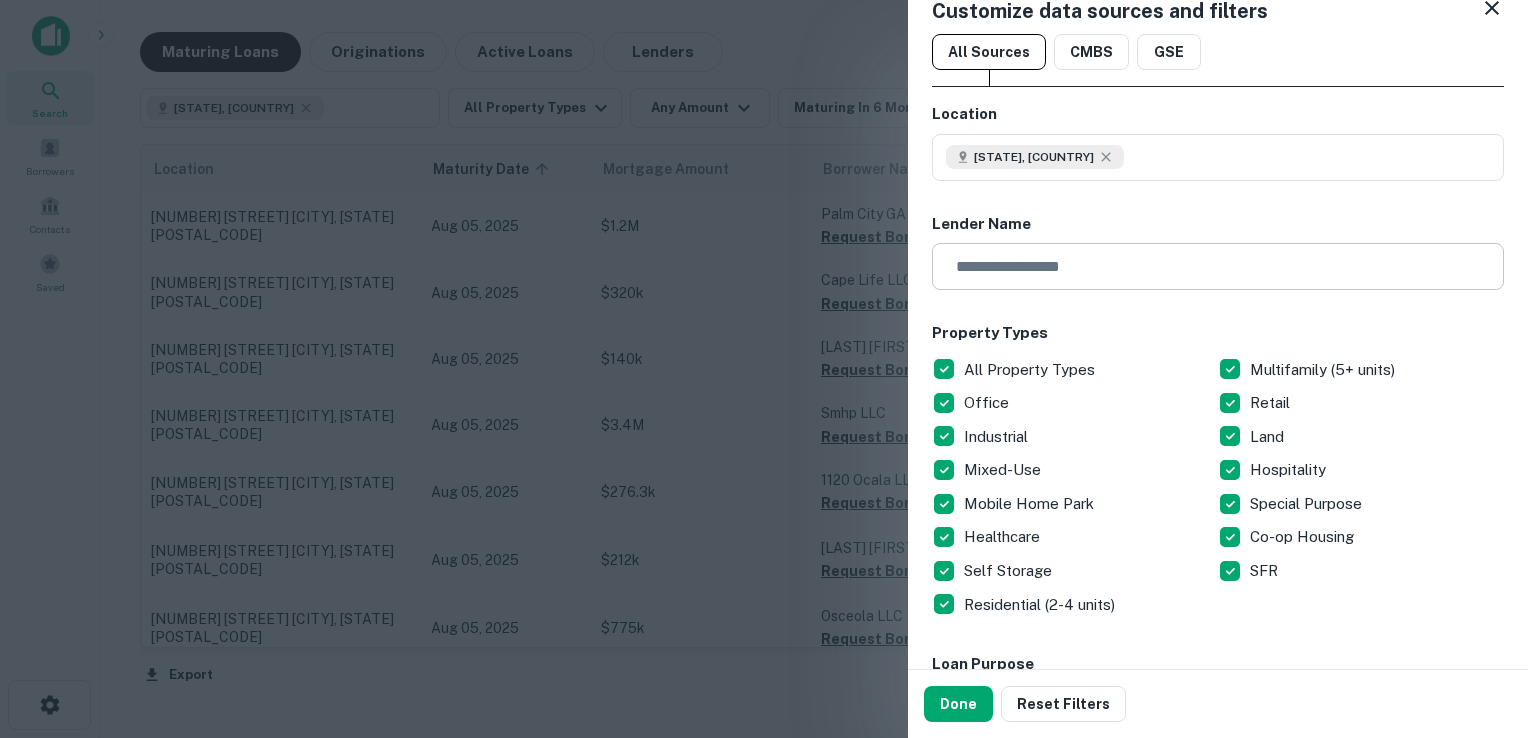 scroll, scrollTop: 31, scrollLeft: 0, axis: vertical 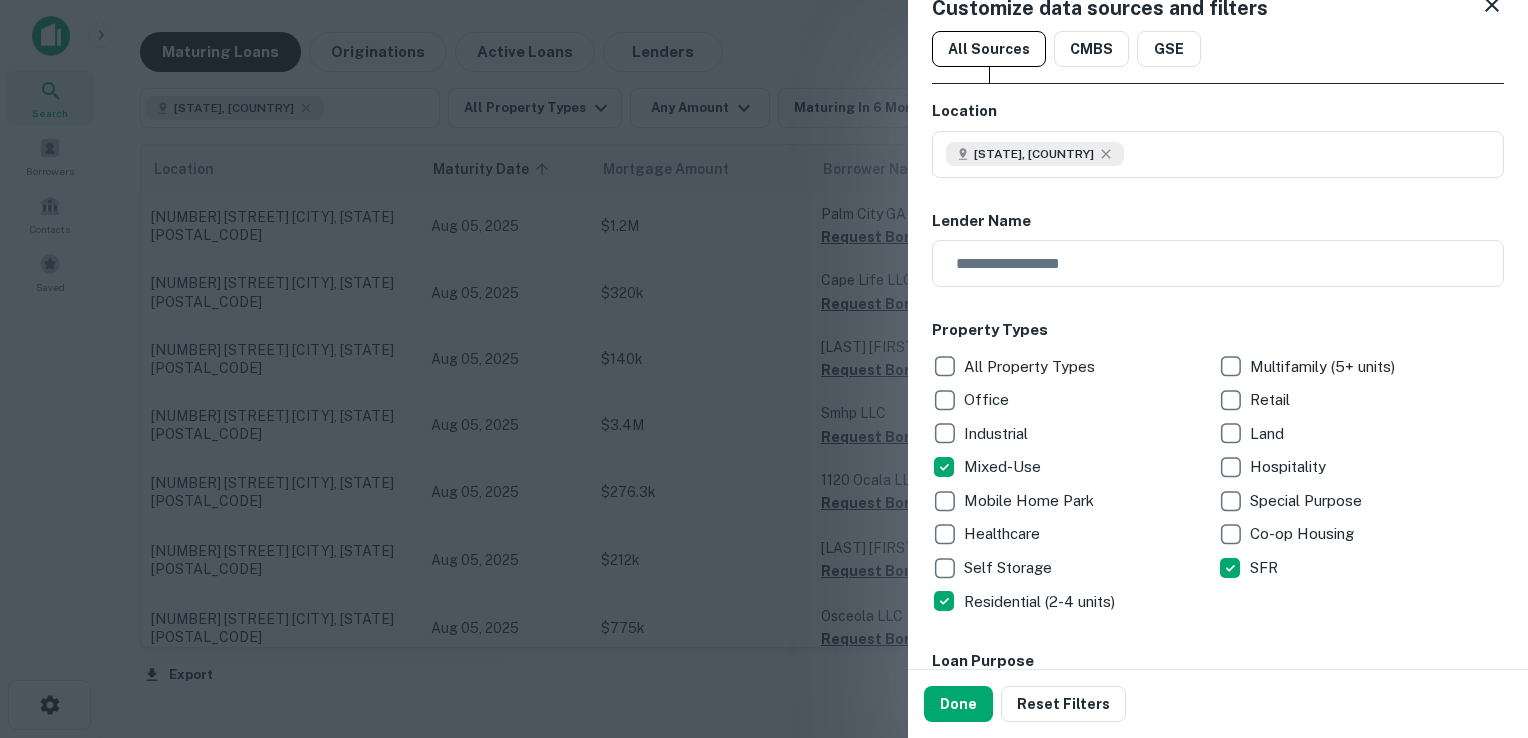 click on "Done" at bounding box center (958, 704) 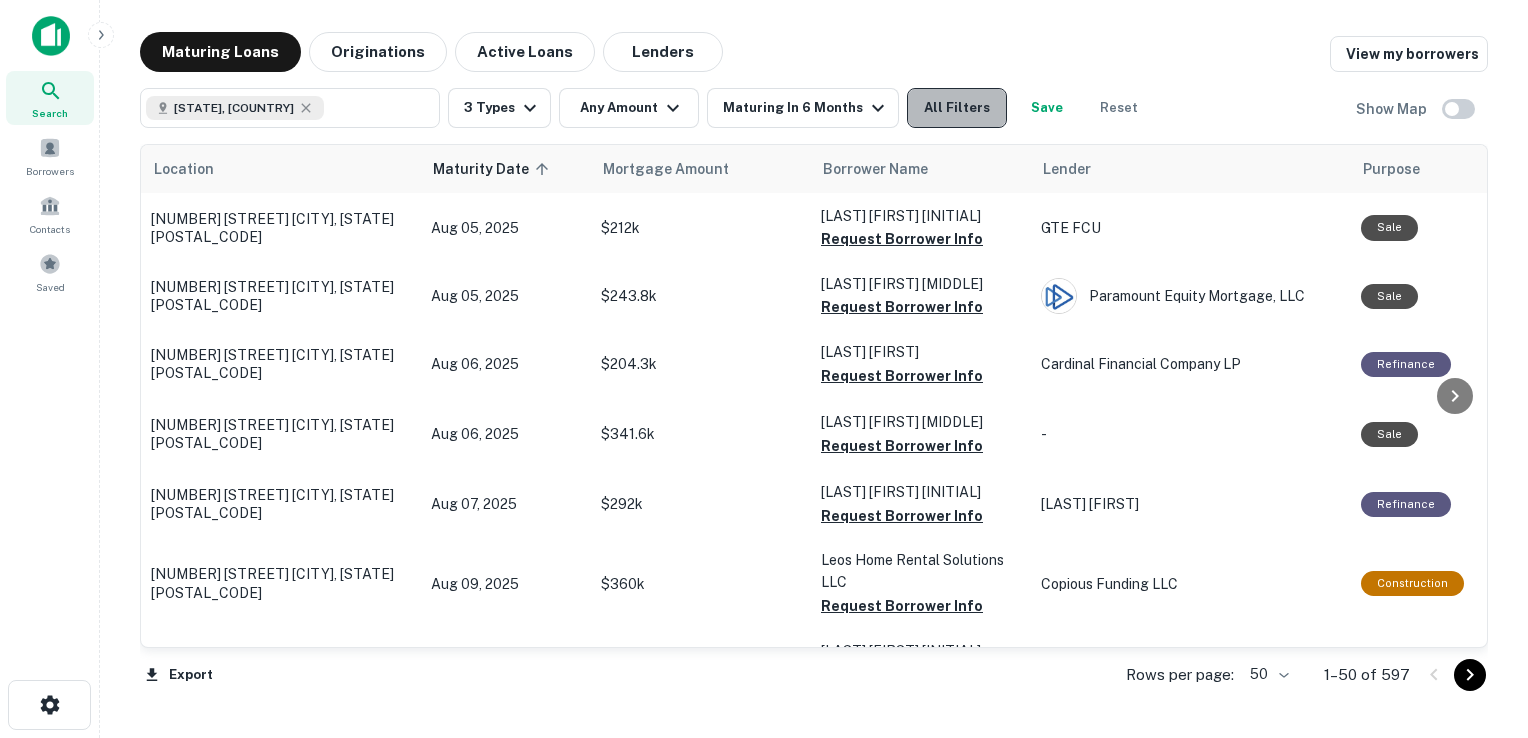 click on "All Filters" at bounding box center [957, 108] 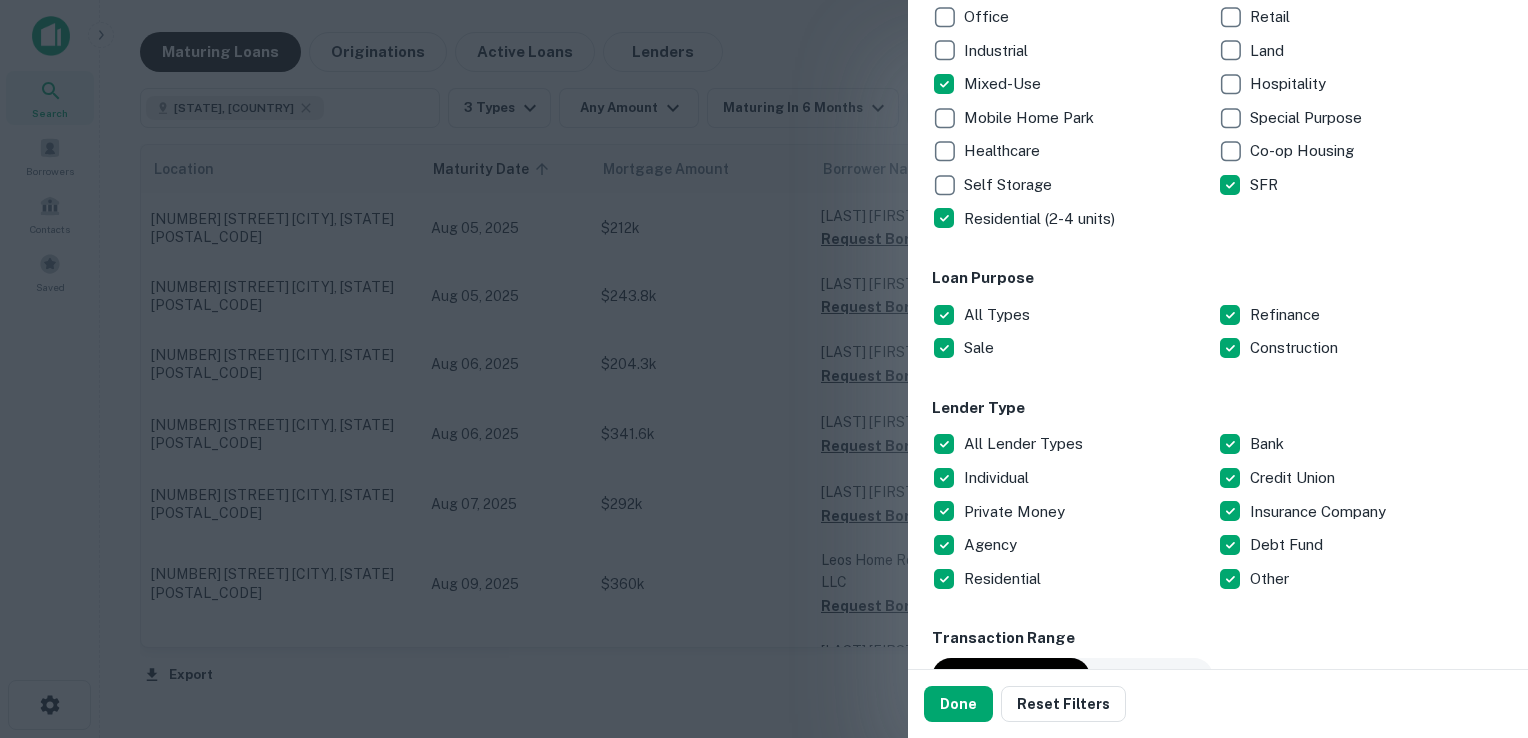 scroll, scrollTop: 416, scrollLeft: 0, axis: vertical 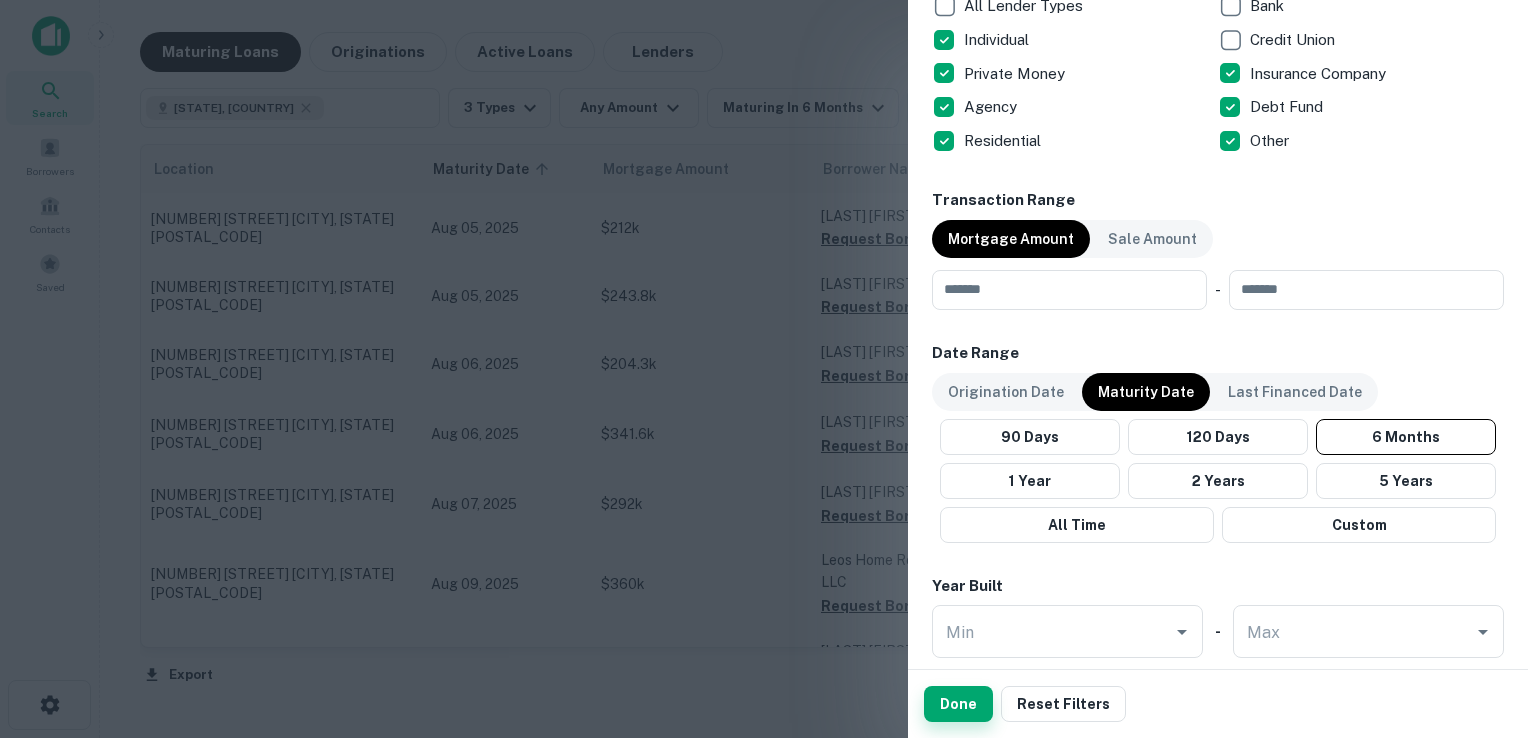click on "Done" at bounding box center [958, 704] 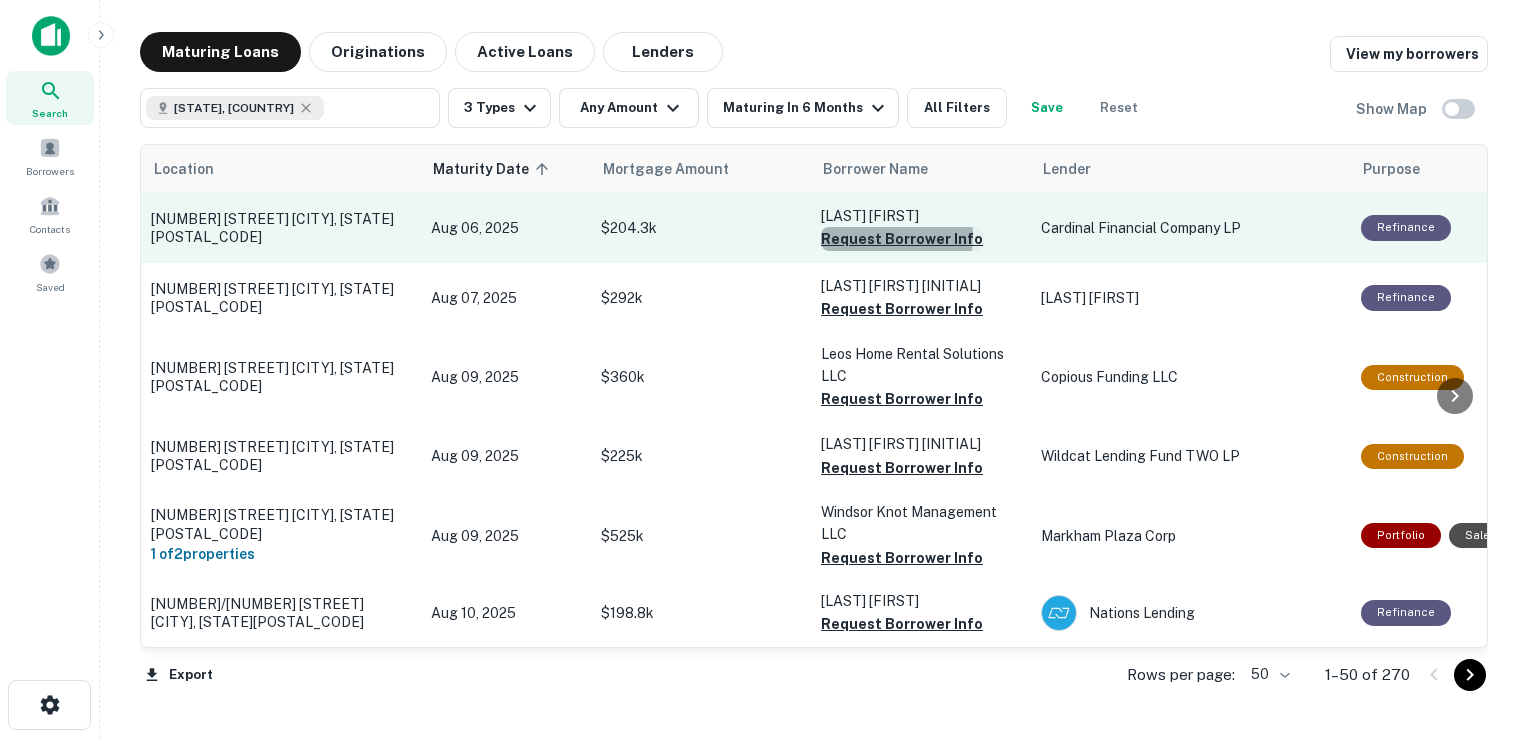 click on "Request Borrower Info" at bounding box center (902, 239) 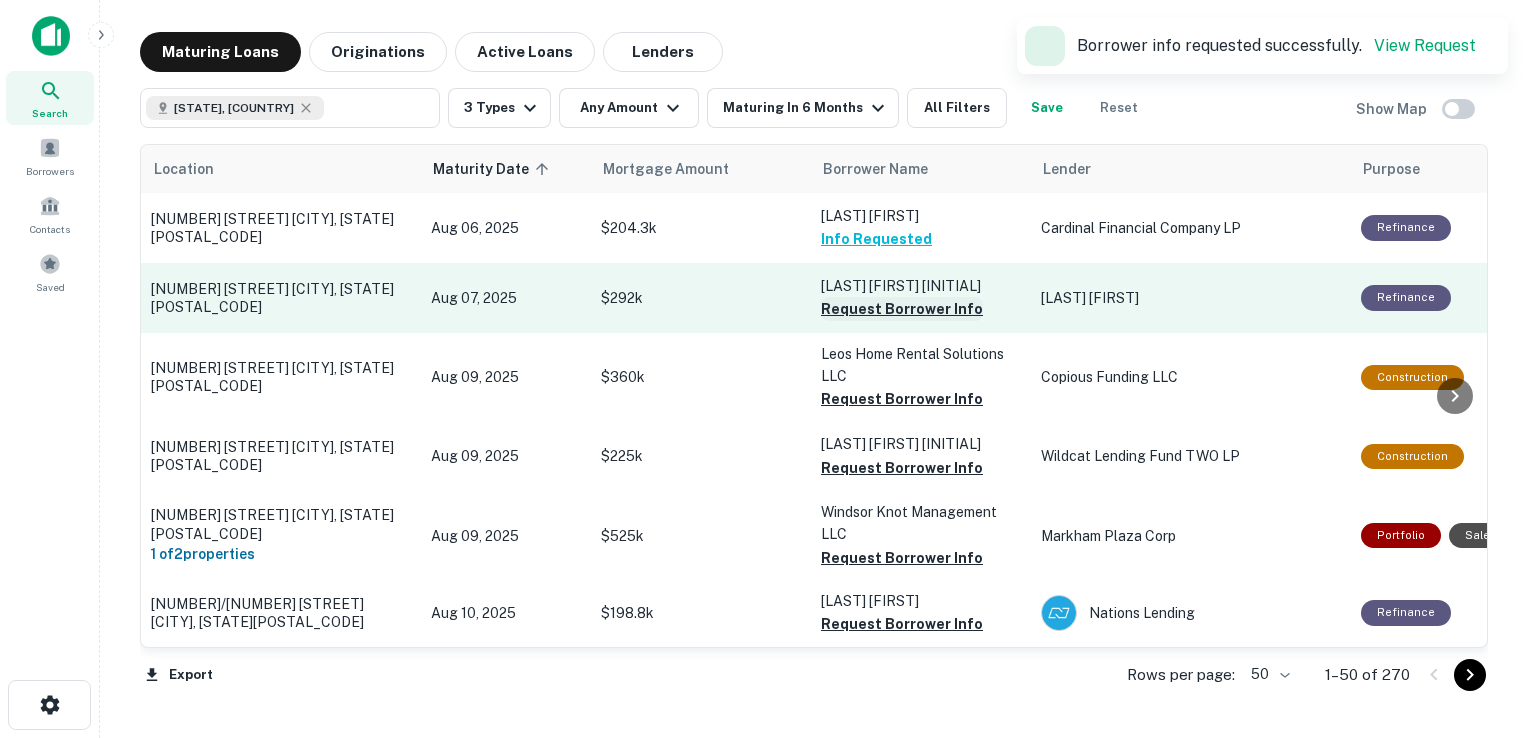 click on "Request Borrower Info" at bounding box center [902, 309] 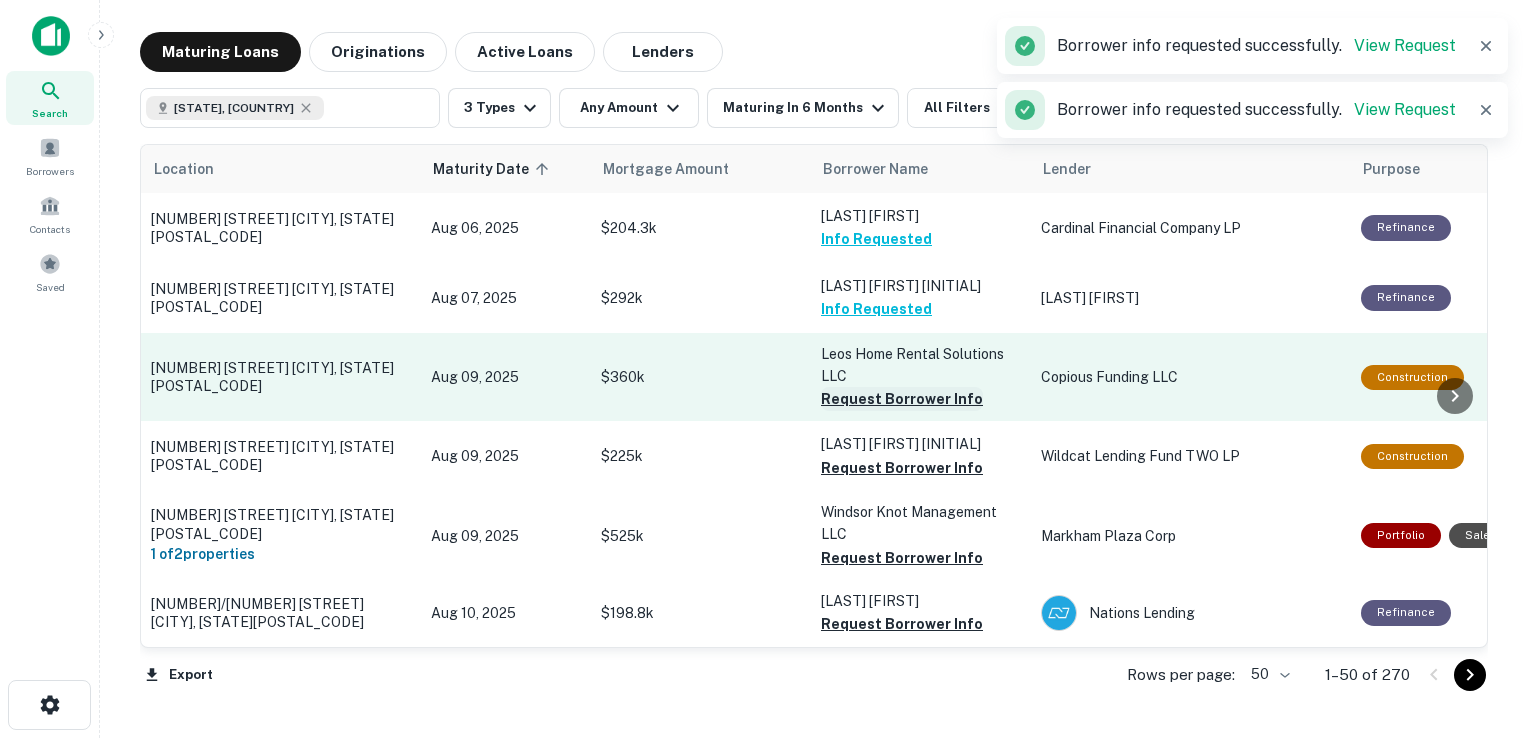 click on "Request Borrower Info" at bounding box center (902, 399) 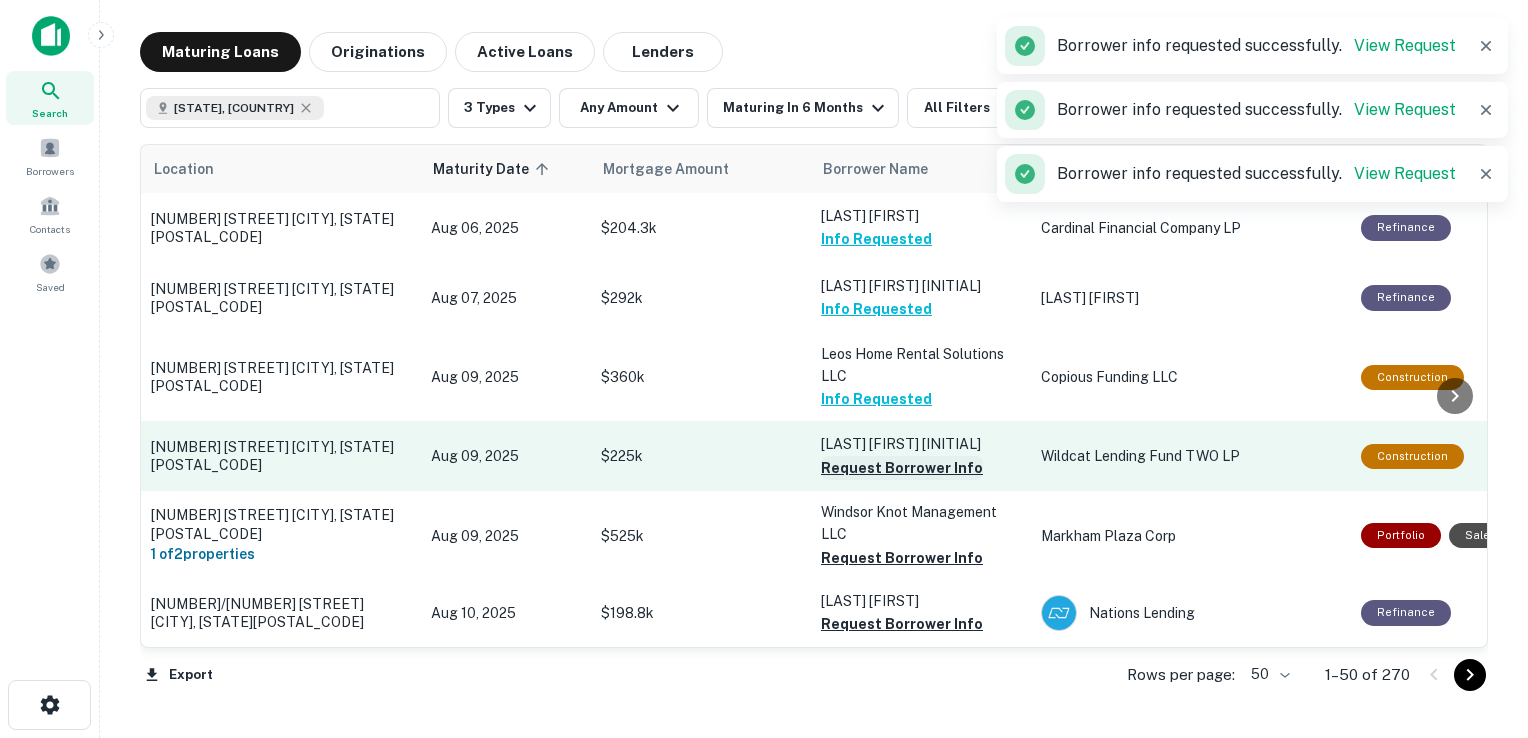 click on "Request Borrower Info" at bounding box center (902, 468) 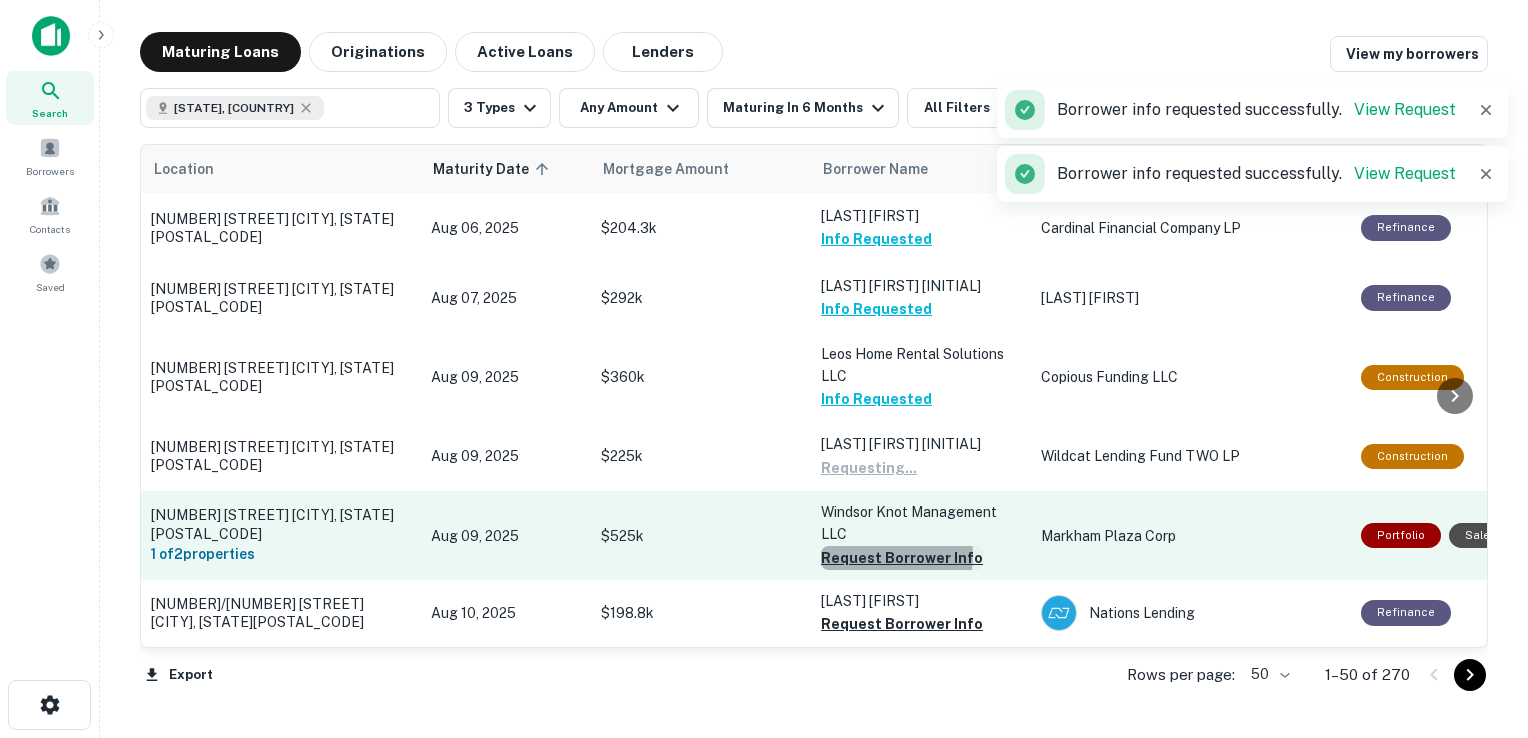 click on "Request Borrower Info" at bounding box center (902, 558) 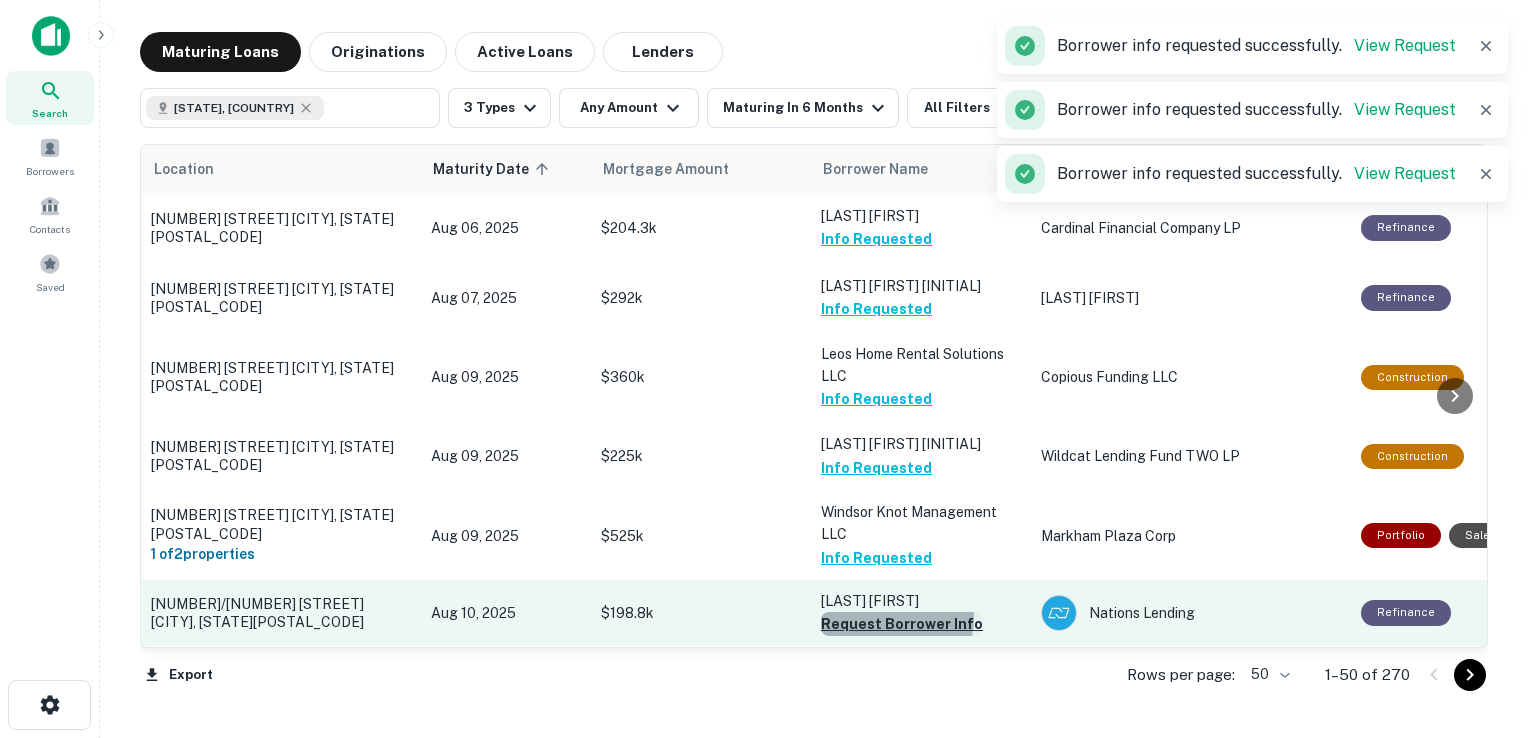 click on "Request Borrower Info" at bounding box center (902, 624) 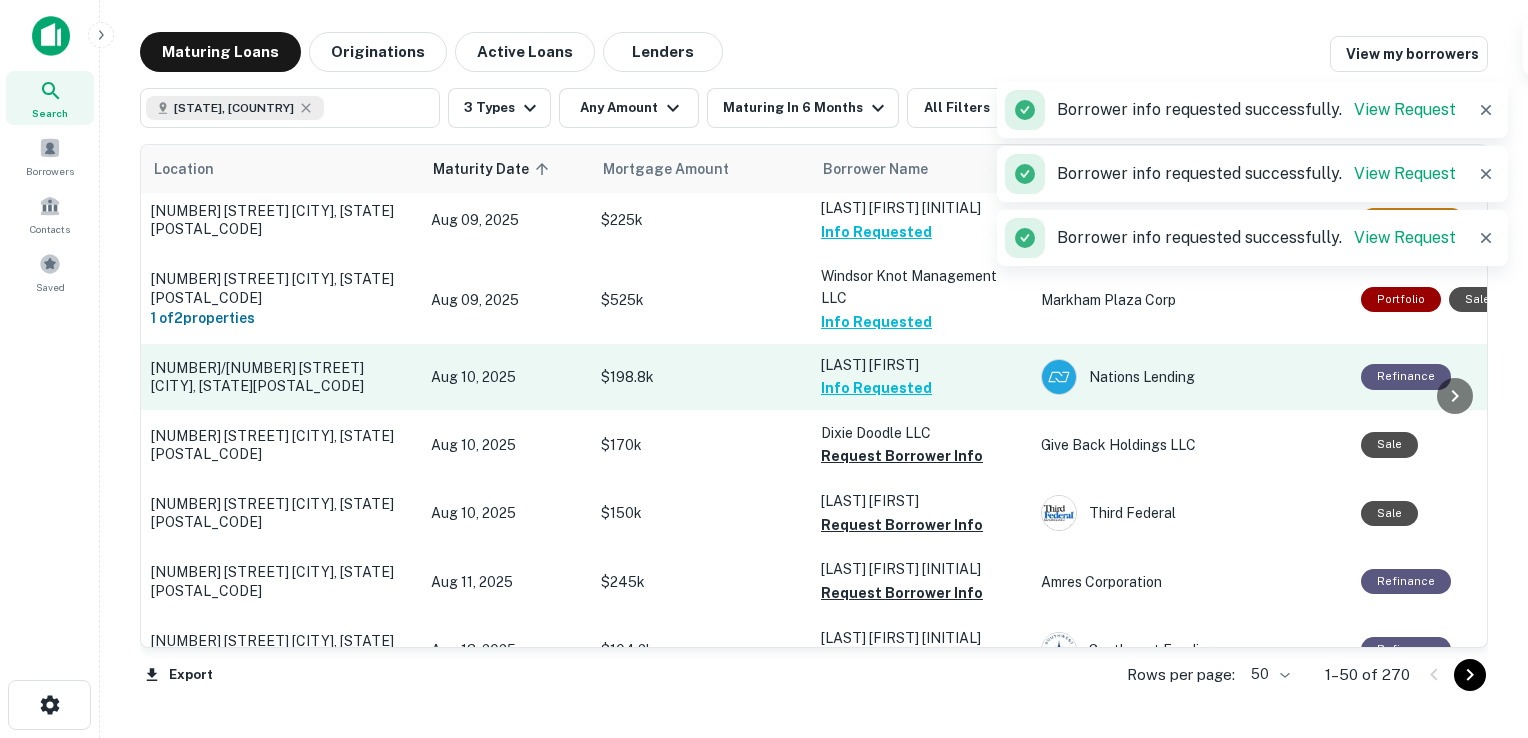 scroll, scrollTop: 254, scrollLeft: 0, axis: vertical 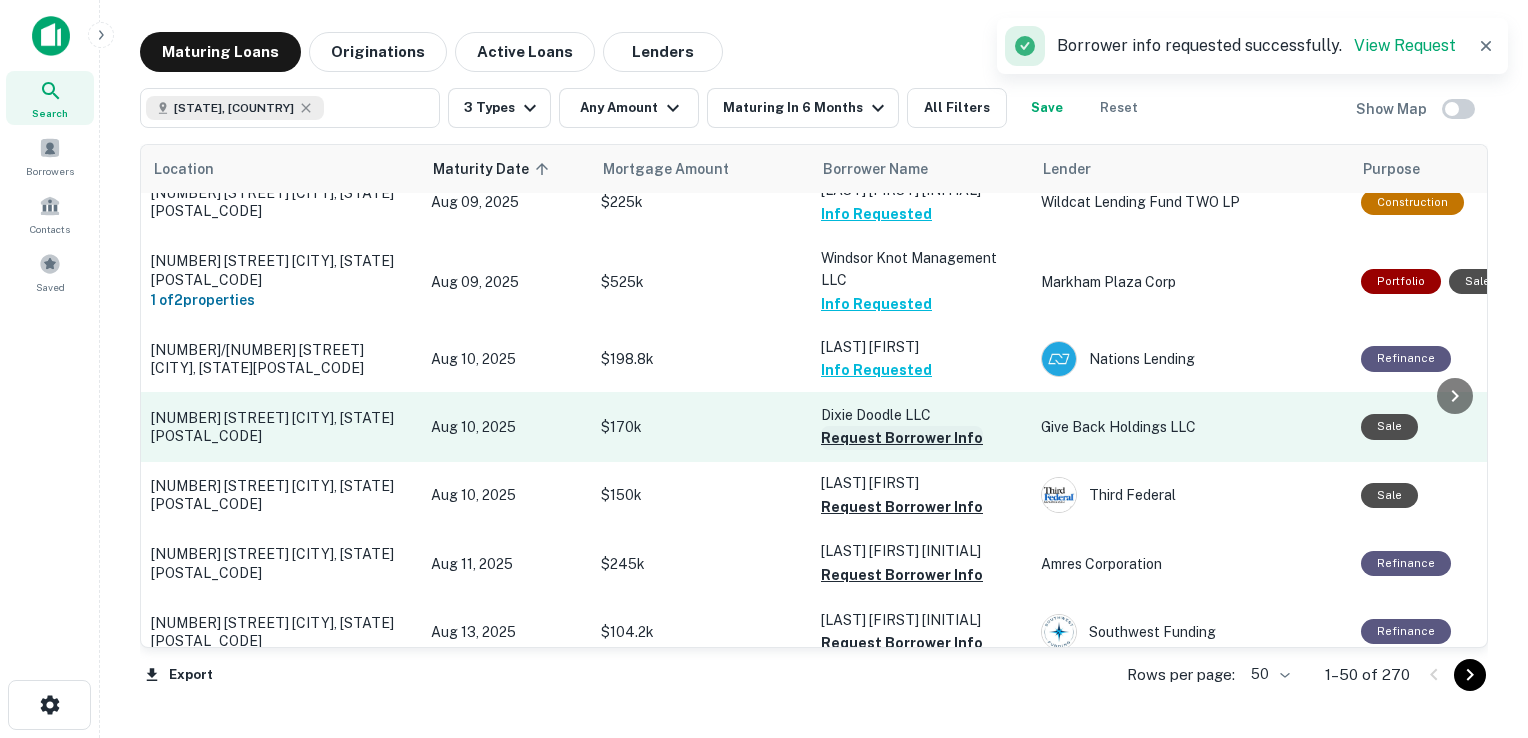 click on "Request Borrower Info" at bounding box center (902, 438) 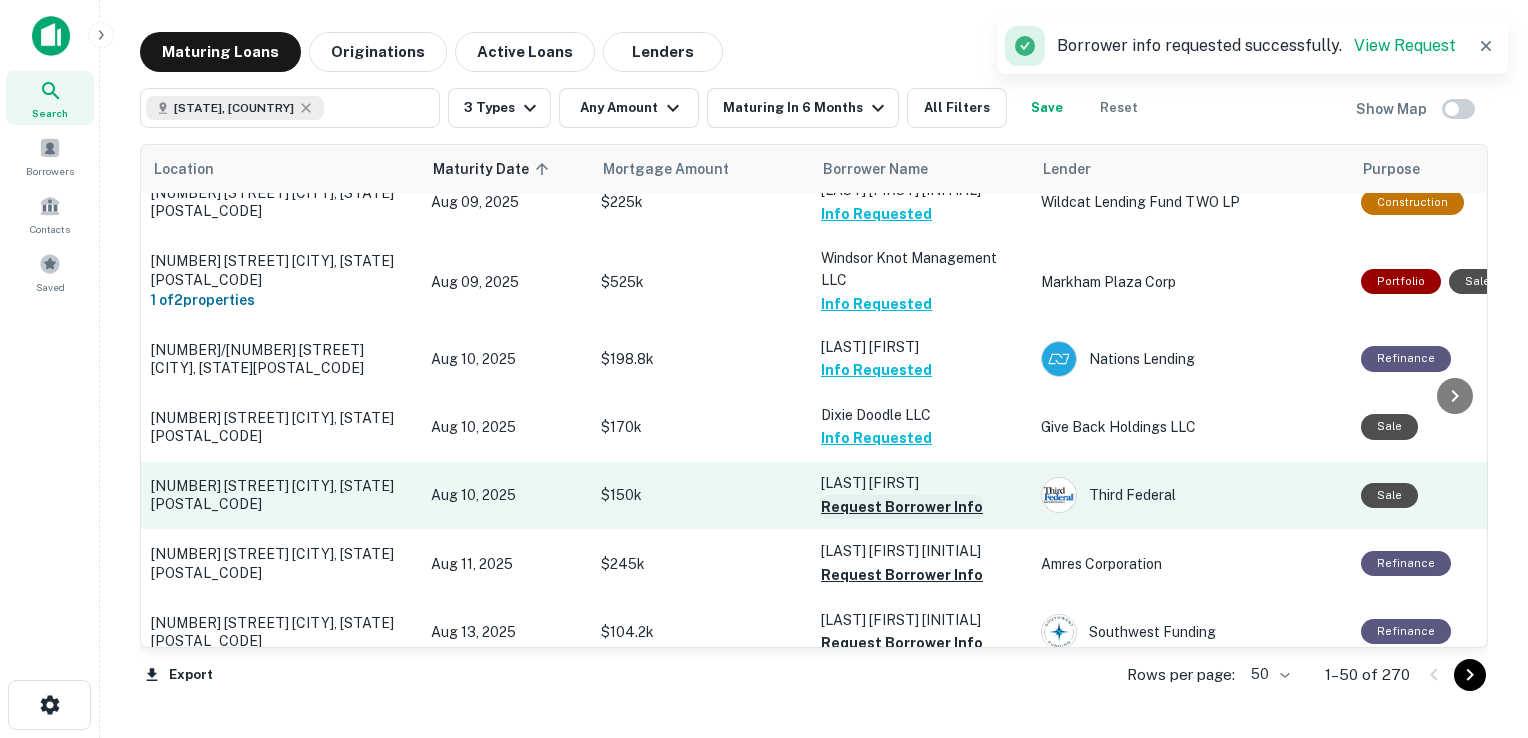 click on "Request Borrower Info" at bounding box center [902, 507] 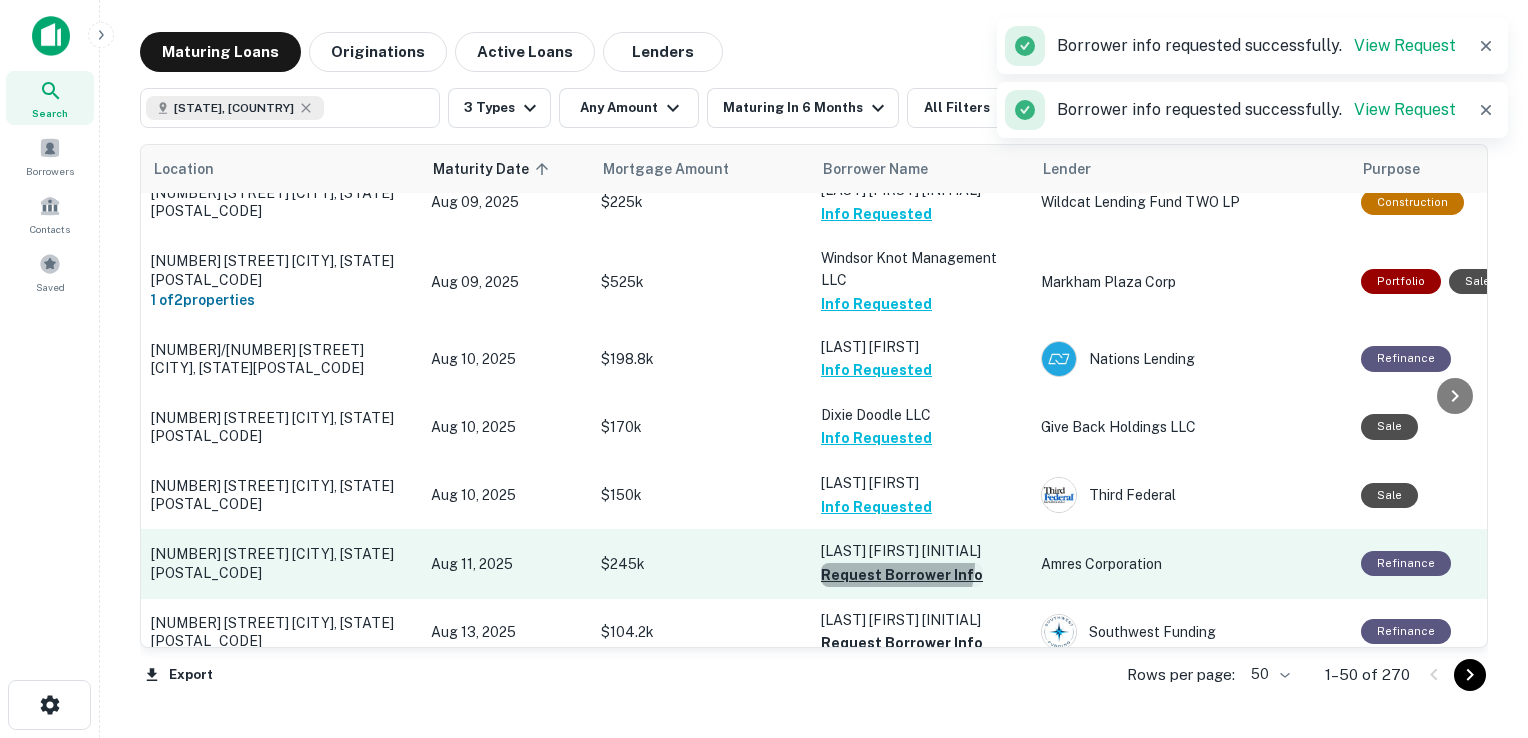 click on "Request Borrower Info" at bounding box center [902, 575] 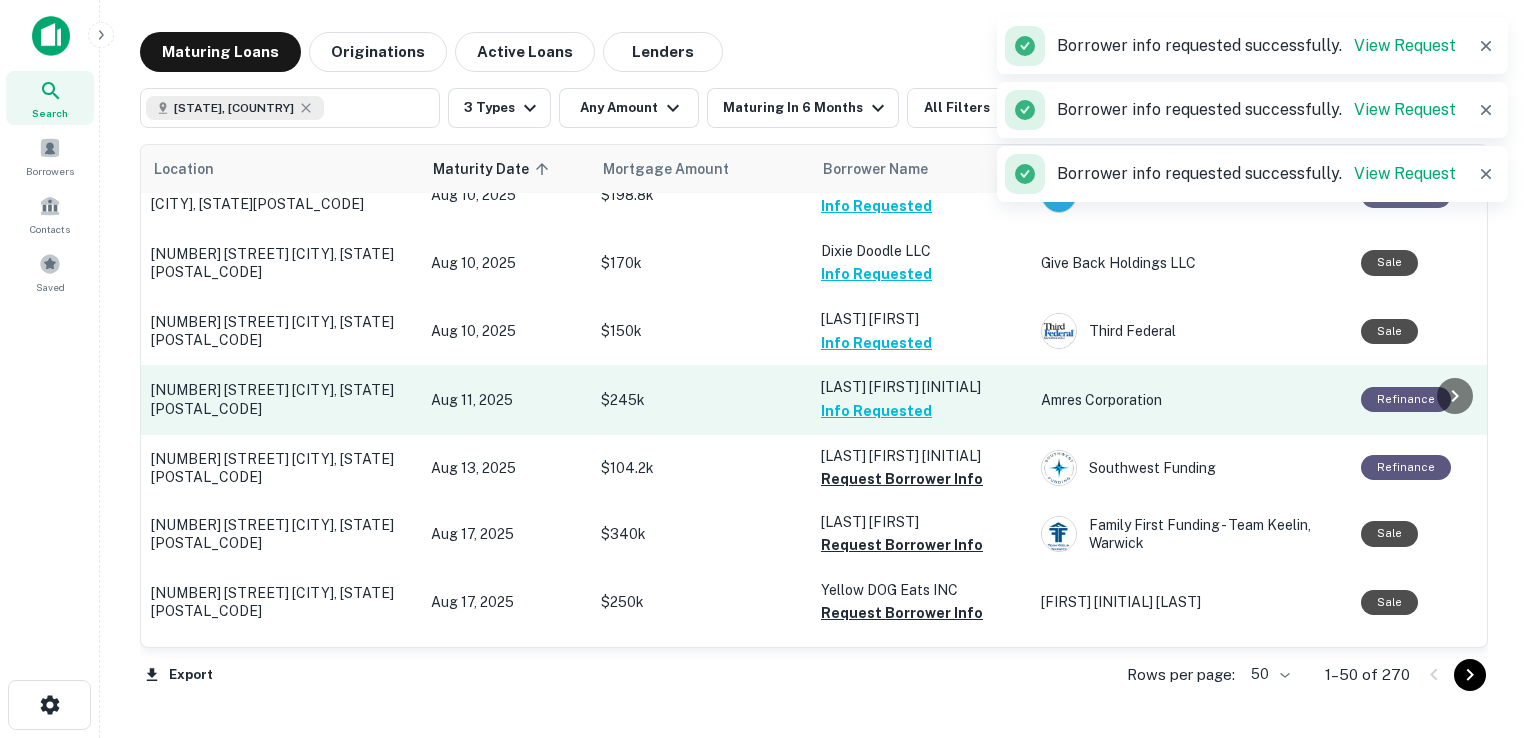 scroll, scrollTop: 419, scrollLeft: 0, axis: vertical 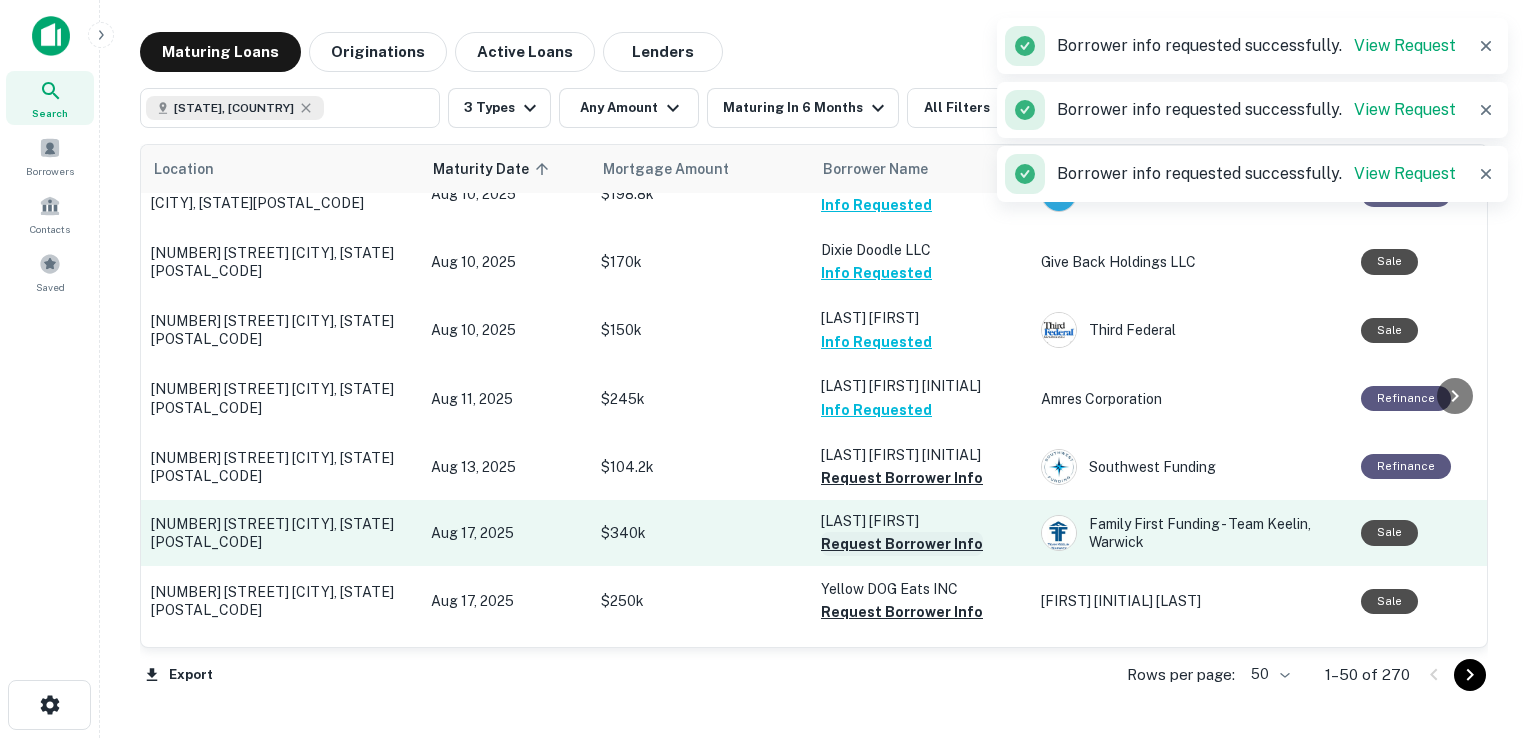 click on "Request Borrower Info" at bounding box center (902, 544) 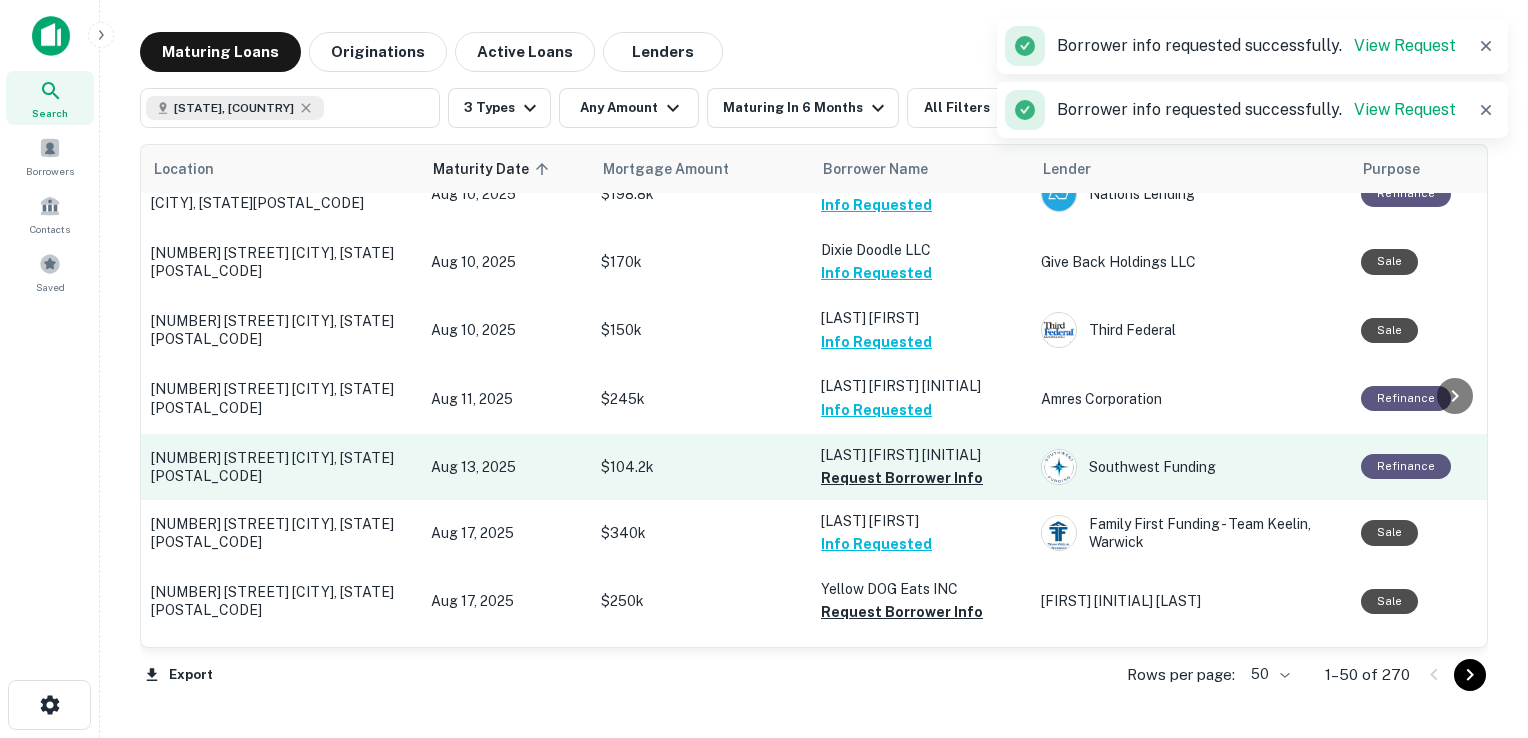 scroll, scrollTop: 496, scrollLeft: 0, axis: vertical 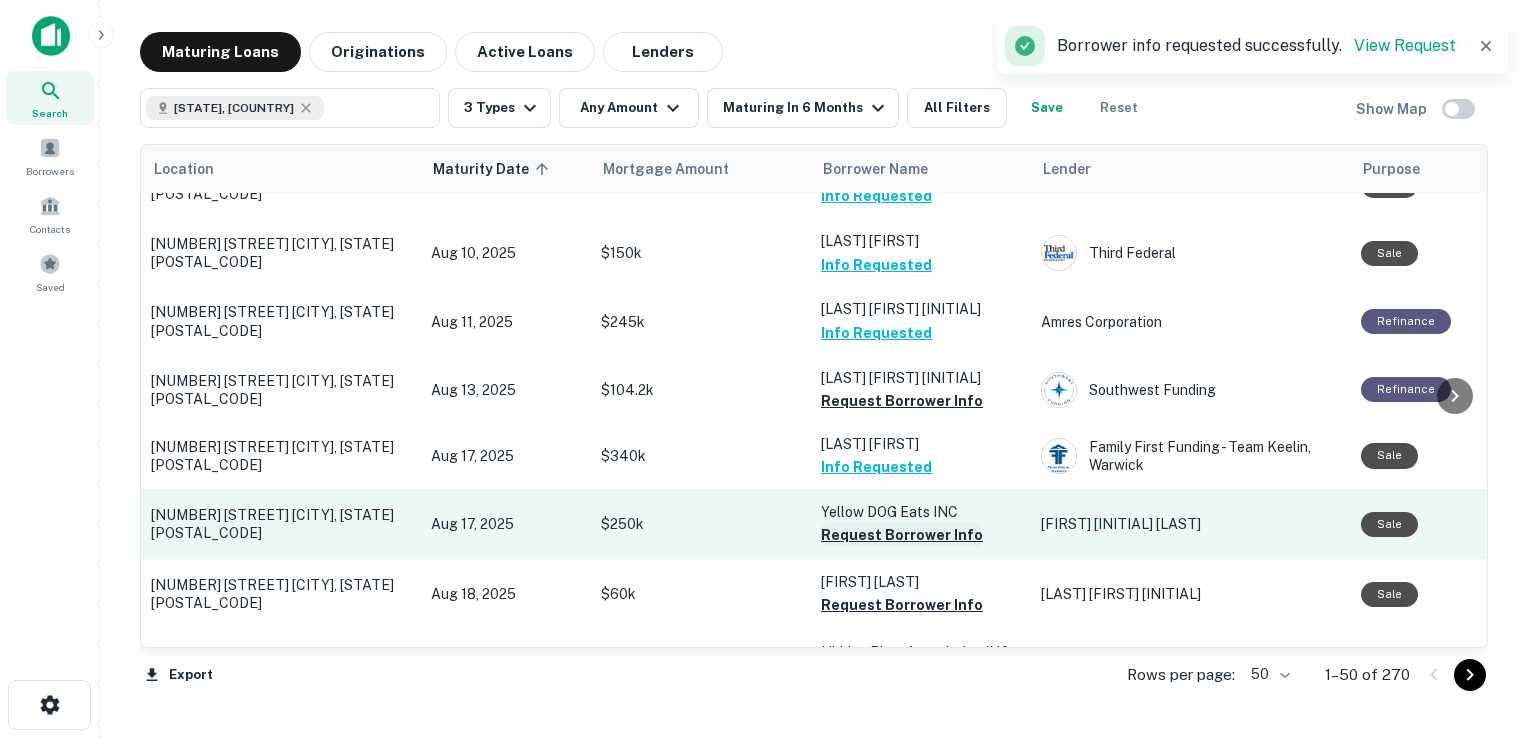 click on "Request Borrower Info" at bounding box center [902, 535] 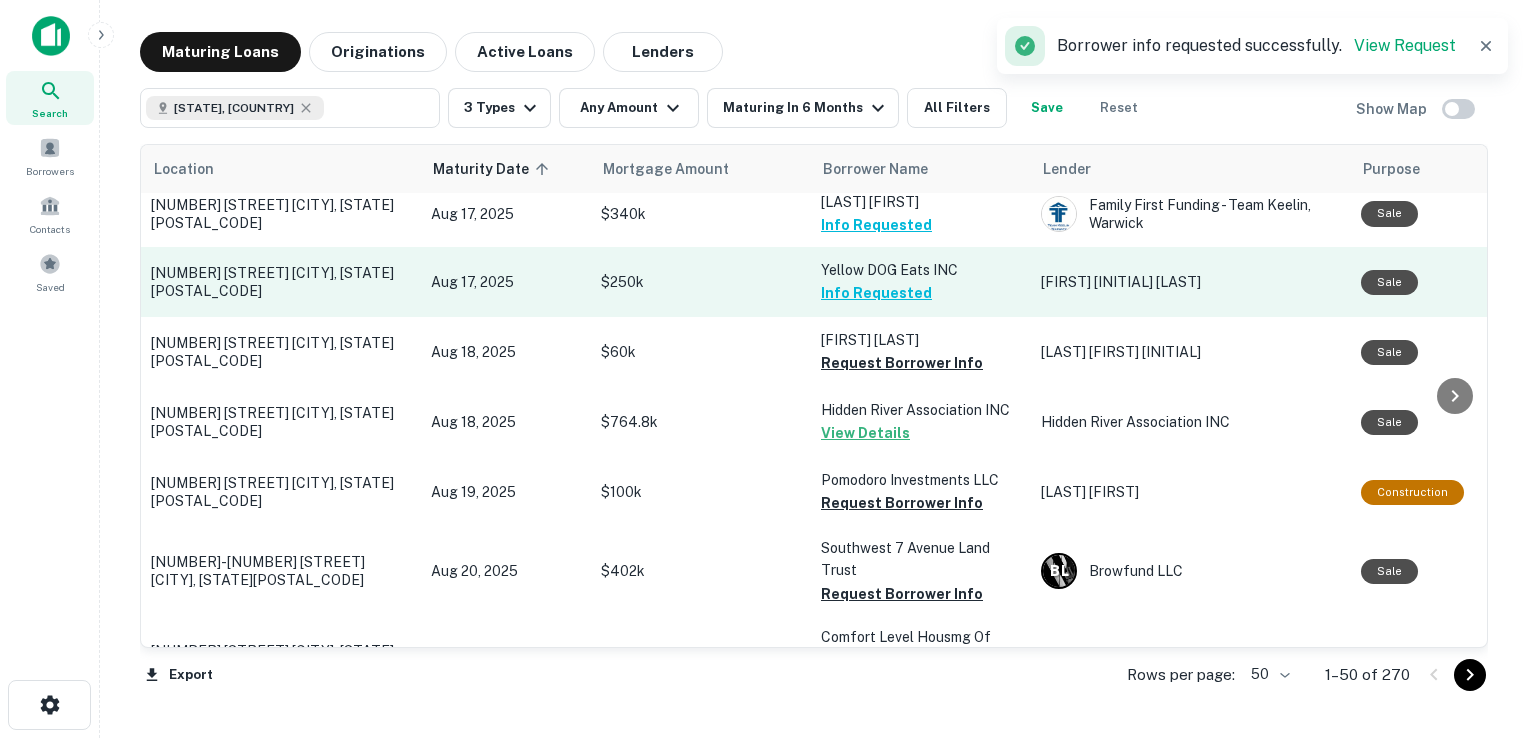 scroll, scrollTop: 742, scrollLeft: 0, axis: vertical 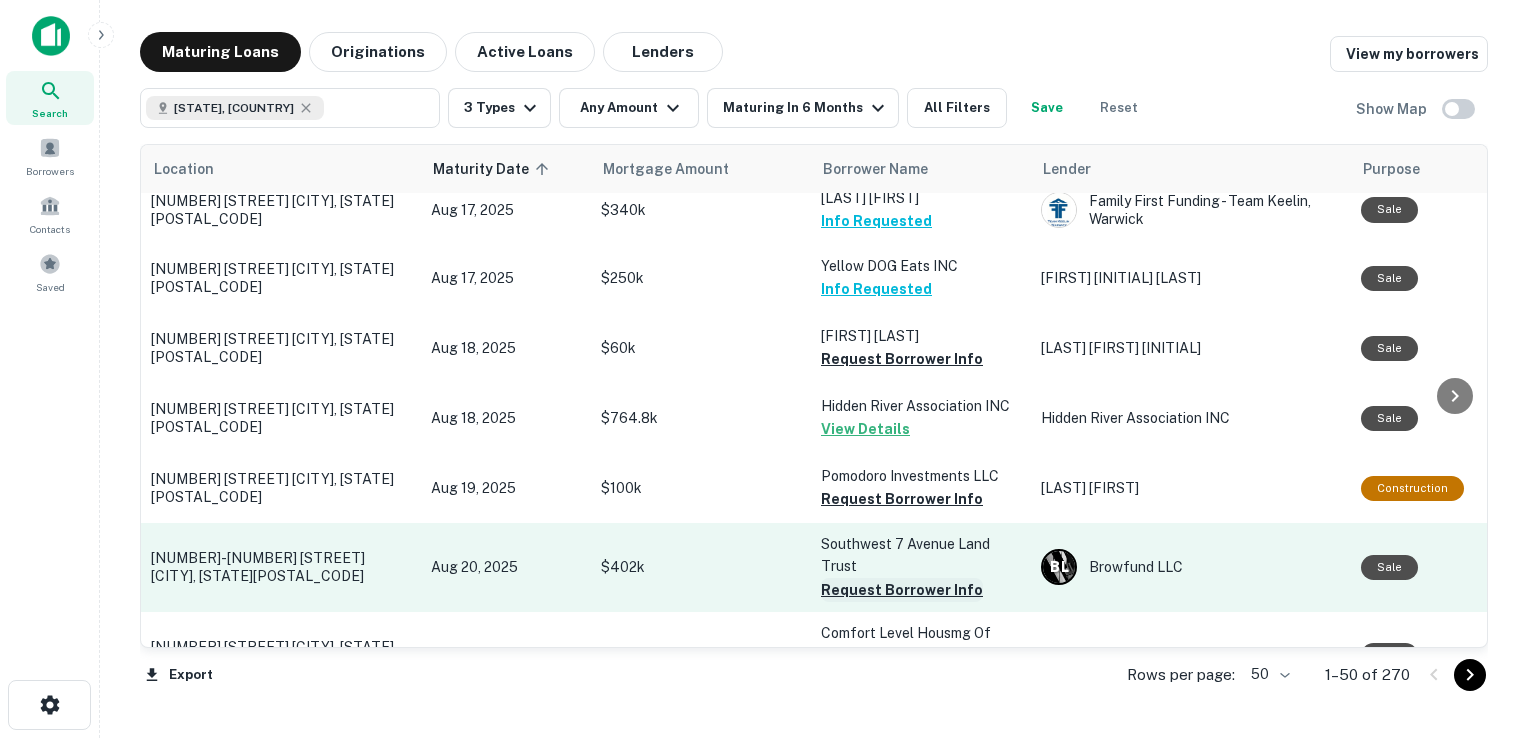 click on "Request Borrower Info" at bounding box center (902, 590) 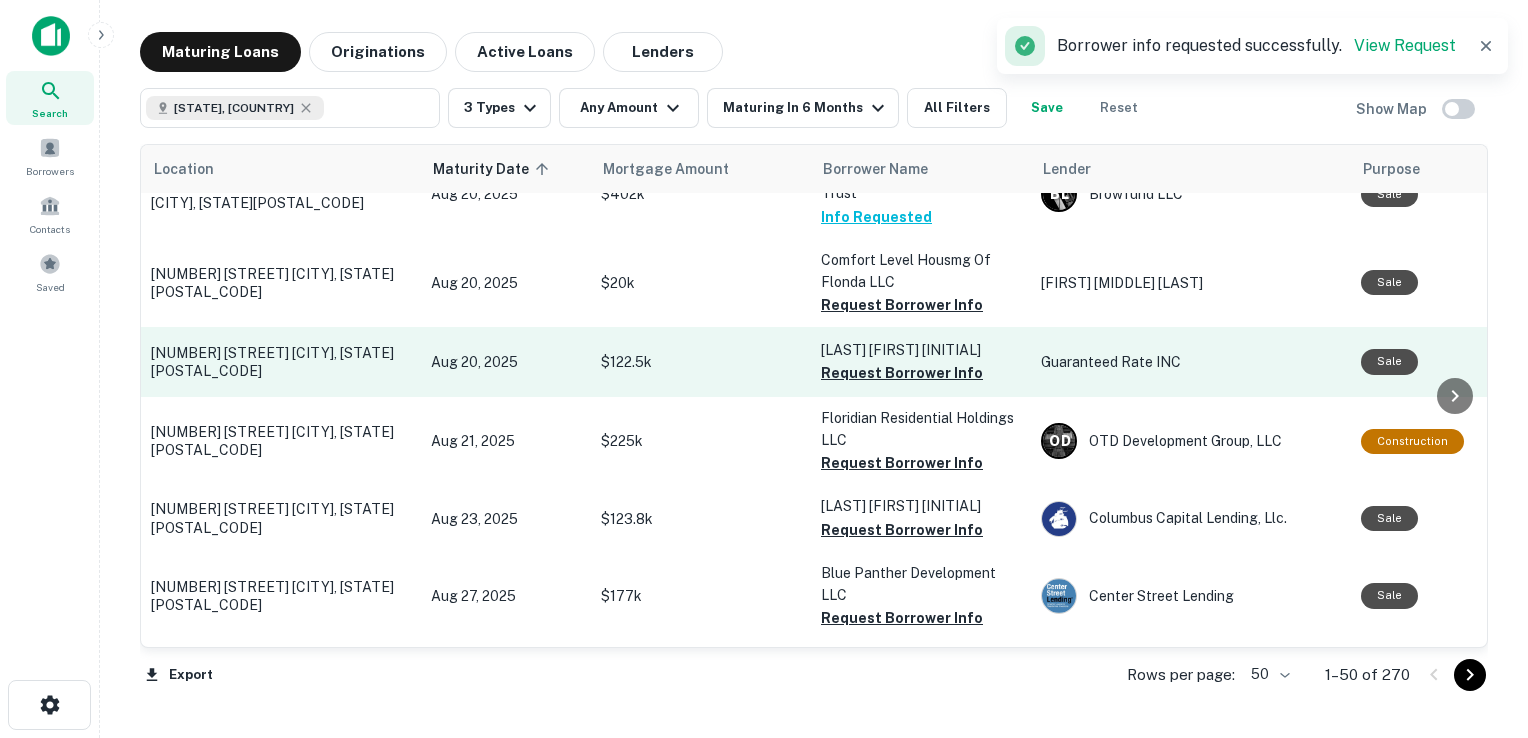 scroll, scrollTop: 1120, scrollLeft: 0, axis: vertical 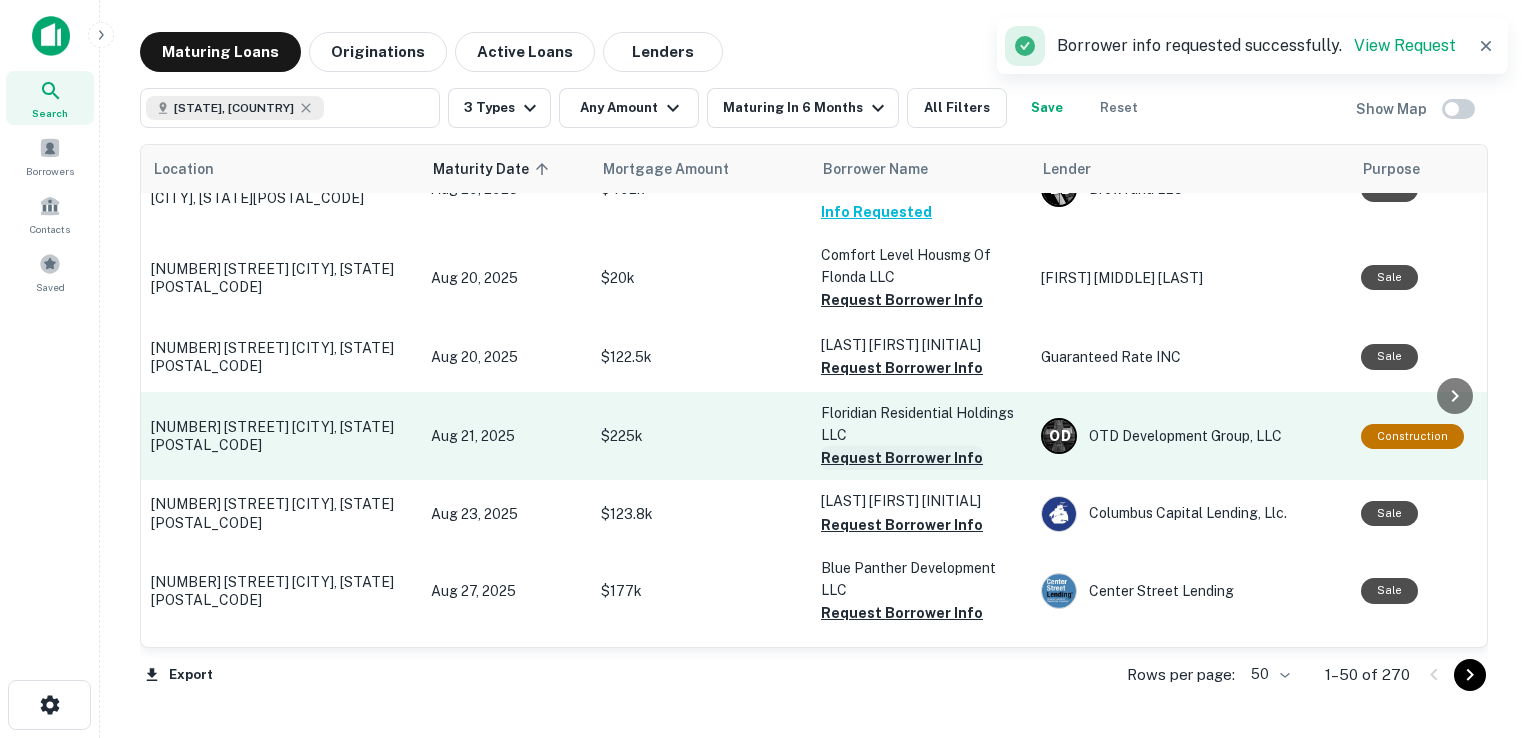 click on "Request Borrower Info" at bounding box center (902, 458) 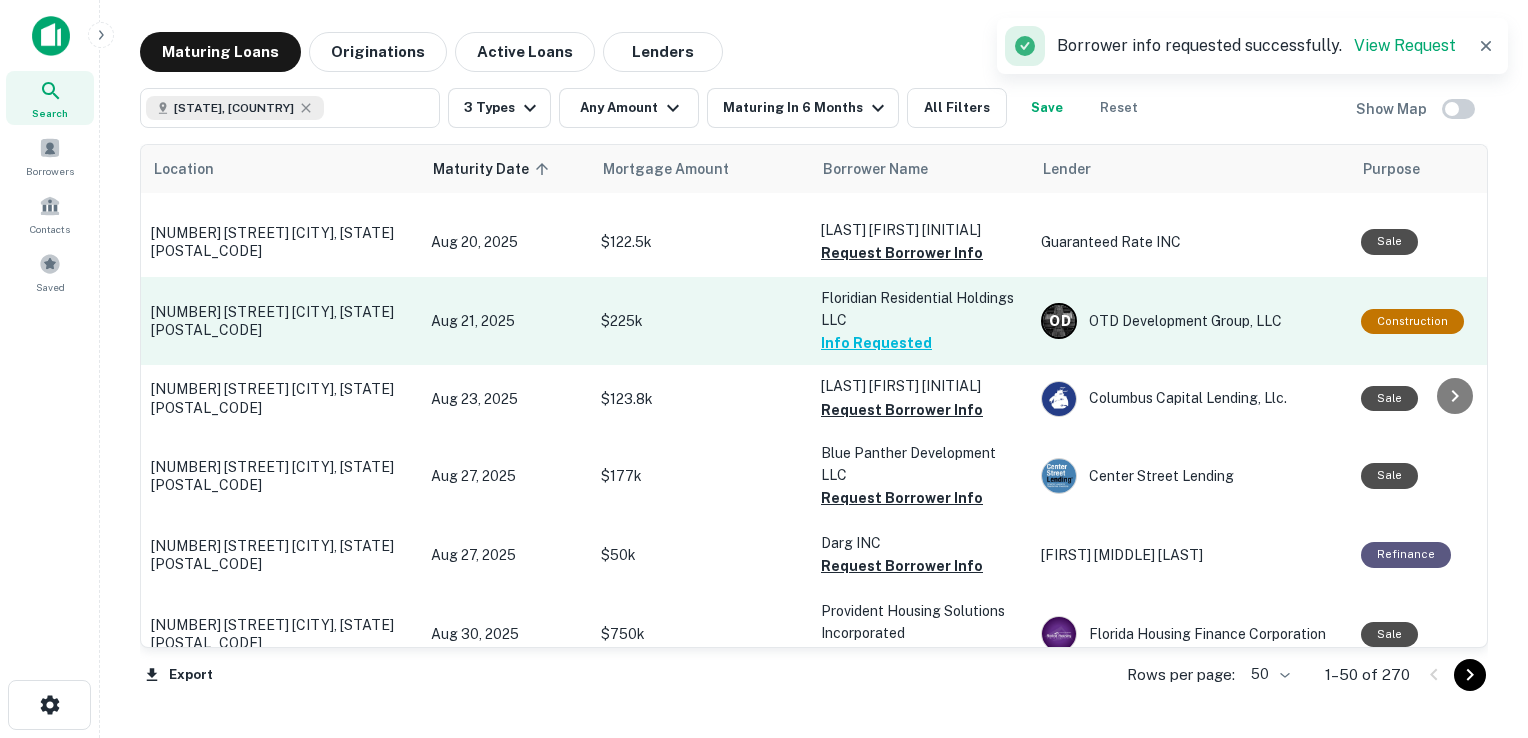scroll, scrollTop: 1239, scrollLeft: 0, axis: vertical 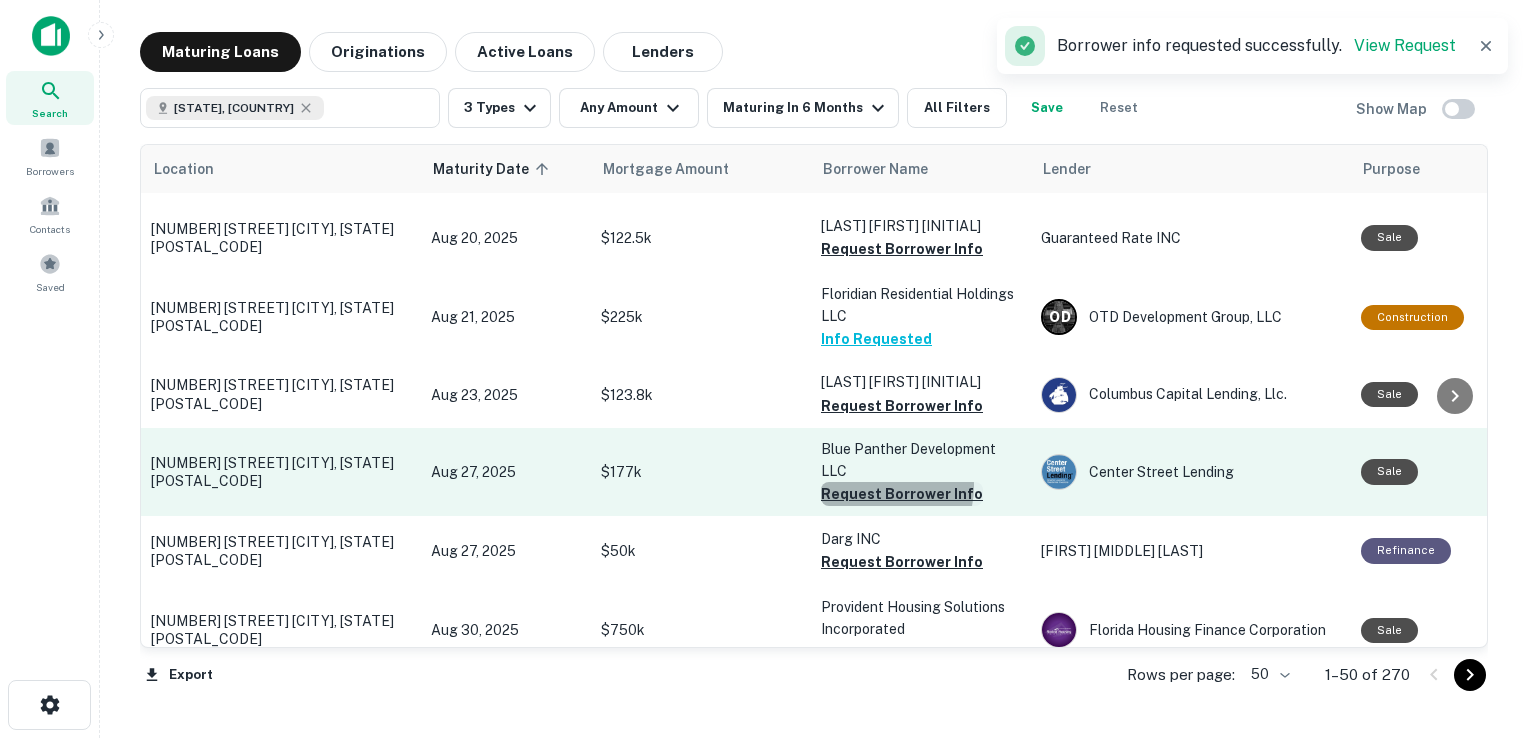 click on "Request Borrower Info" at bounding box center [902, 494] 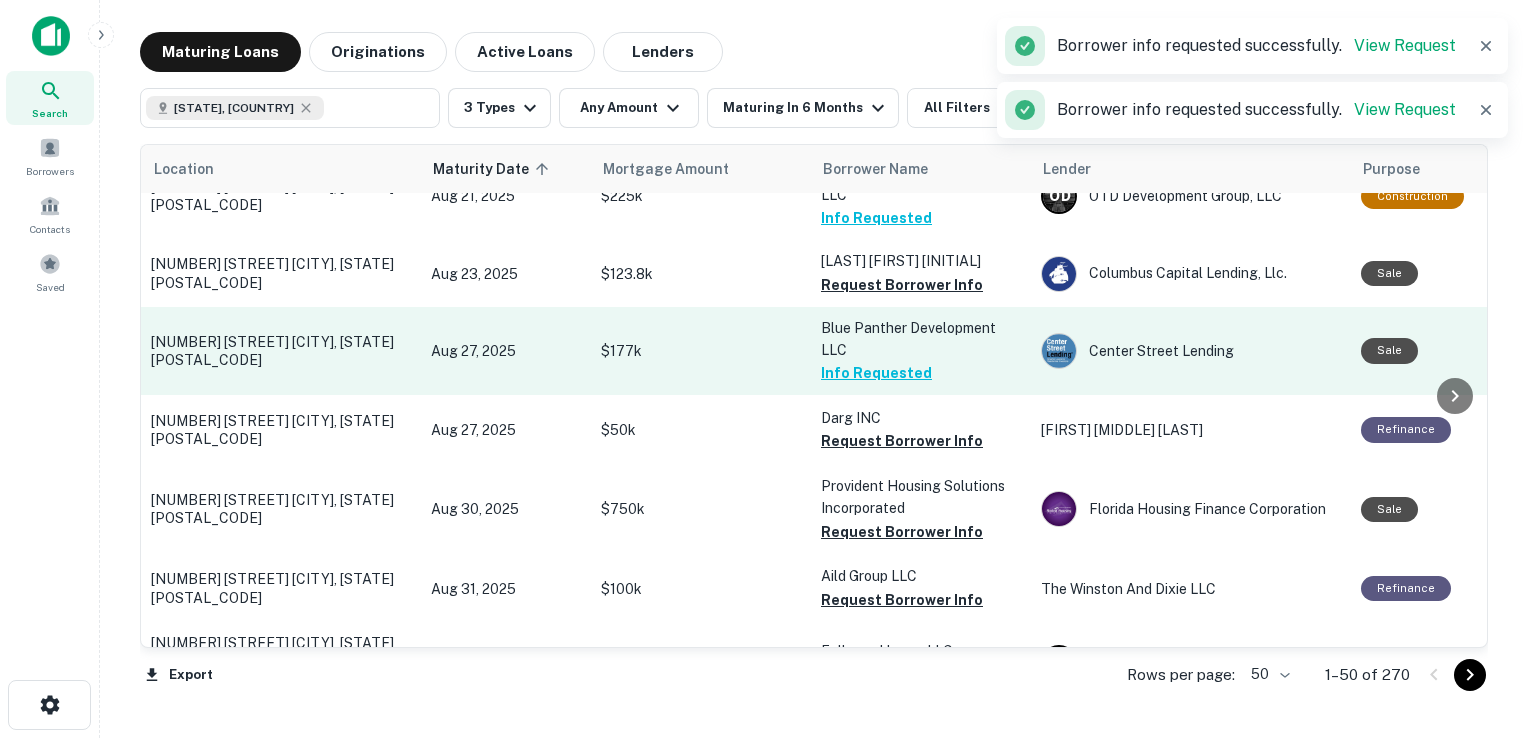 scroll, scrollTop: 1384, scrollLeft: 0, axis: vertical 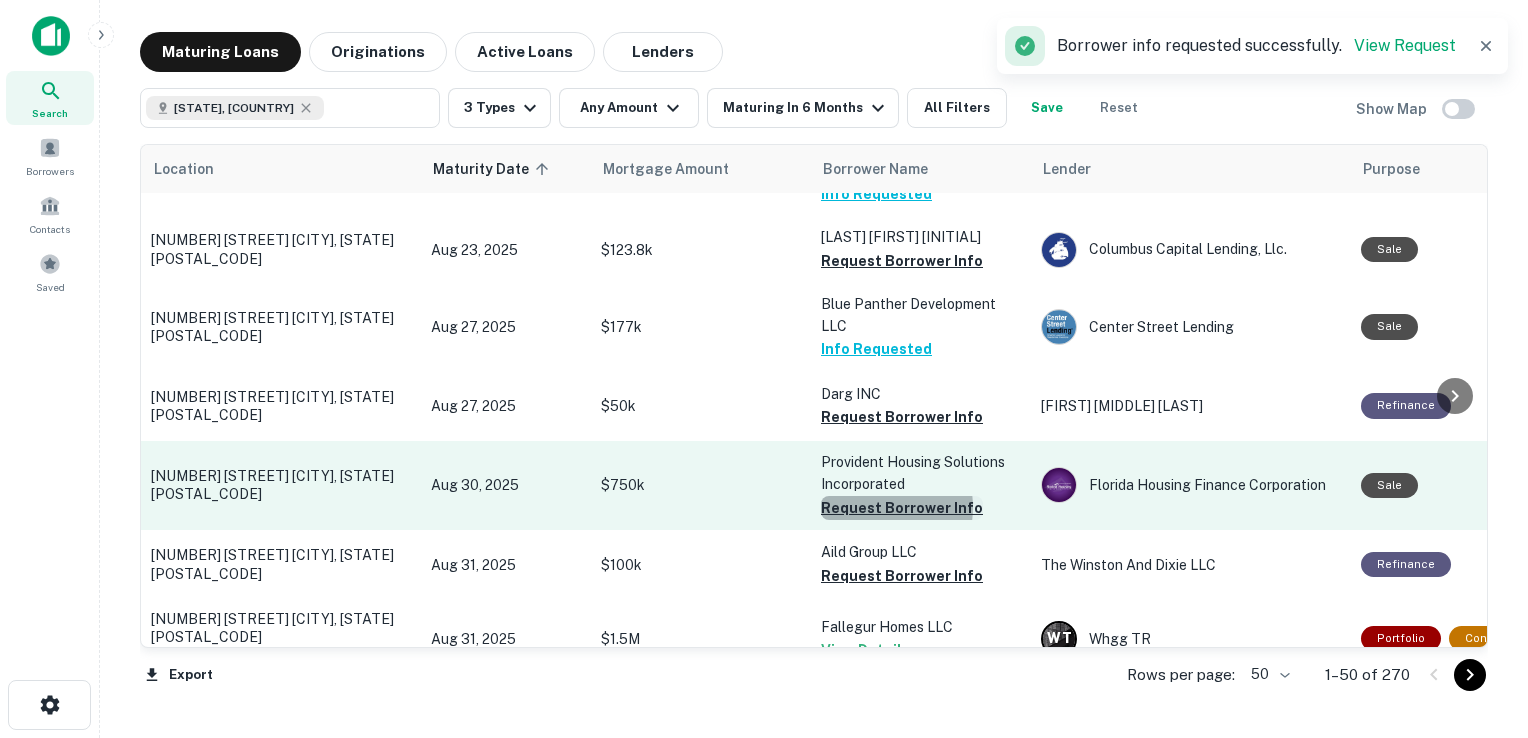 click on "Request Borrower Info" at bounding box center (902, 508) 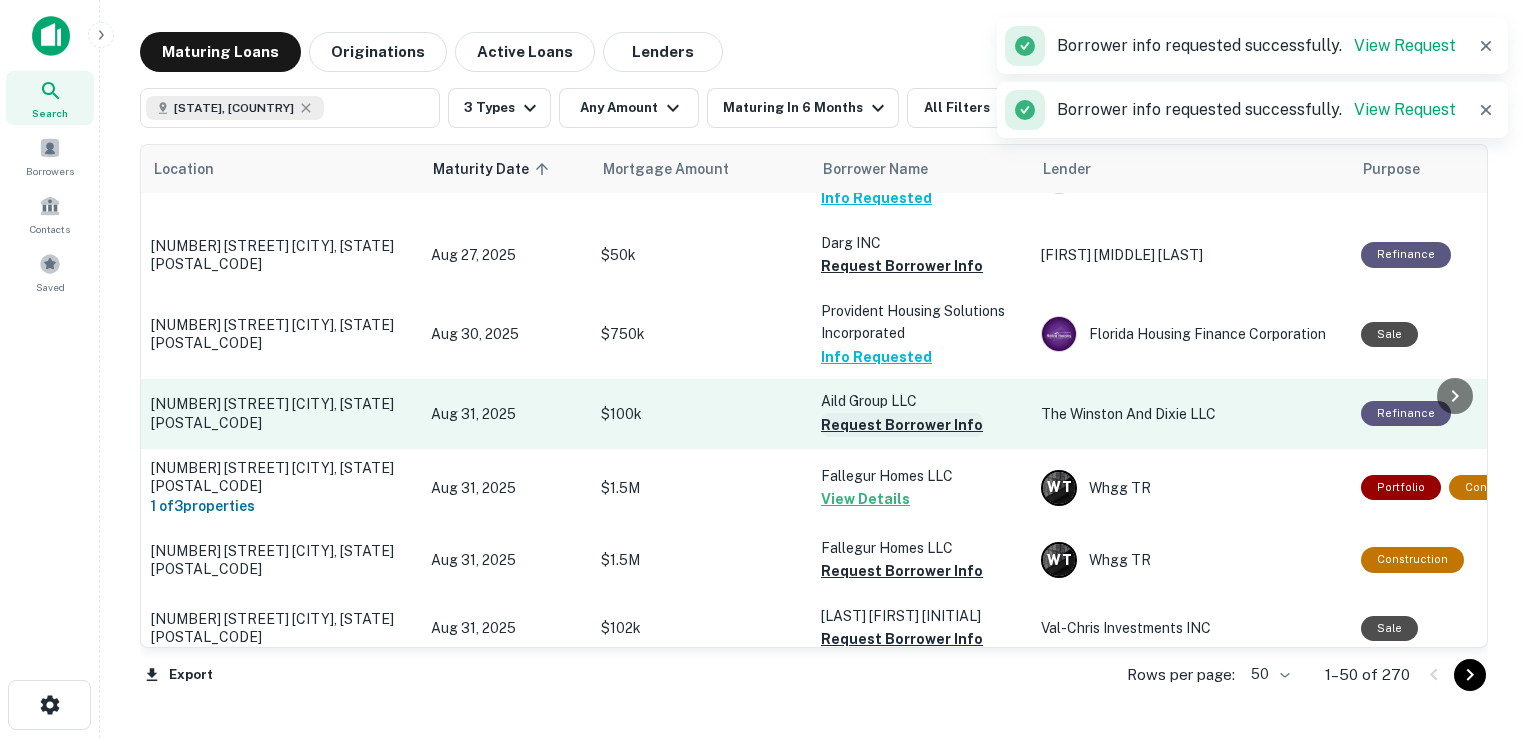 scroll, scrollTop: 1560, scrollLeft: 0, axis: vertical 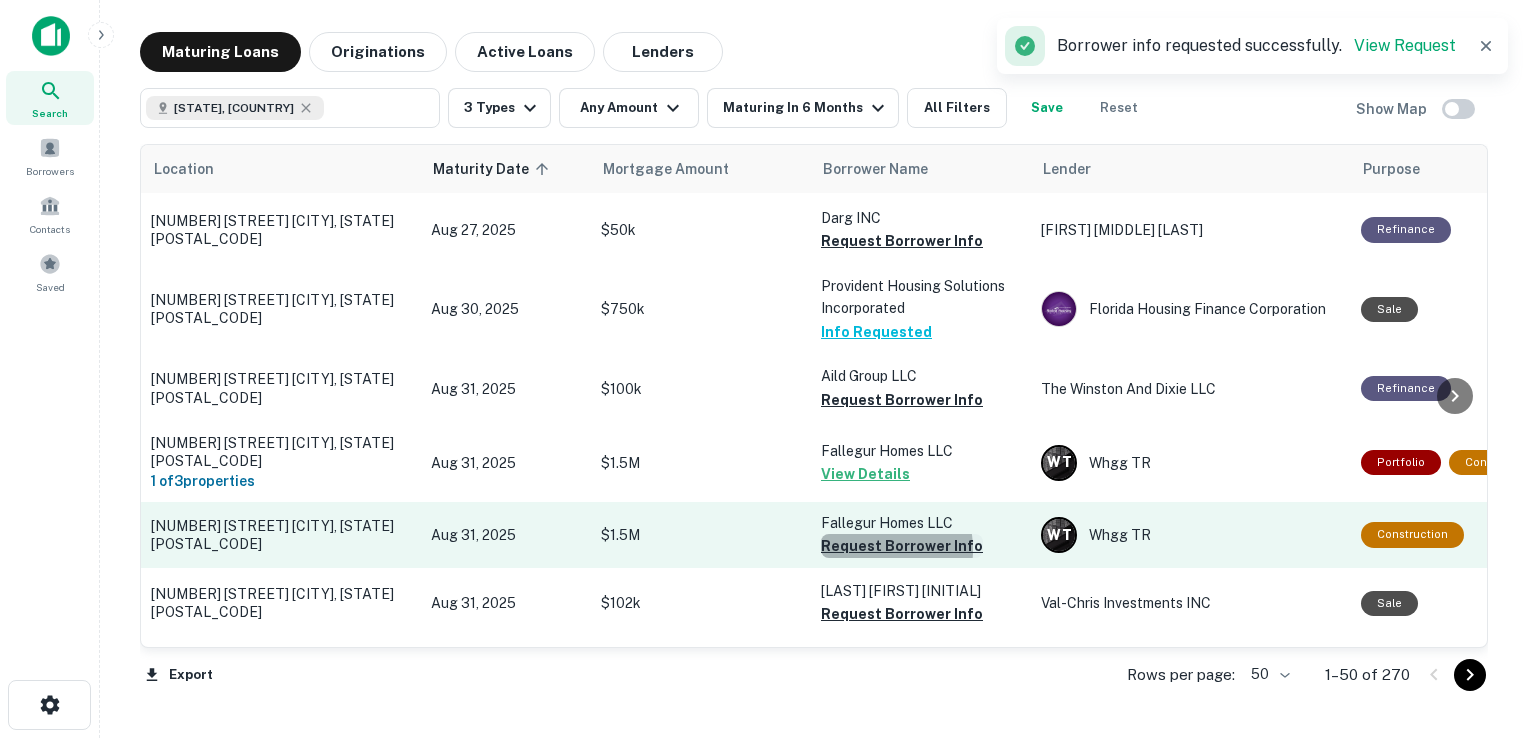 click on "Request Borrower Info" at bounding box center [902, 546] 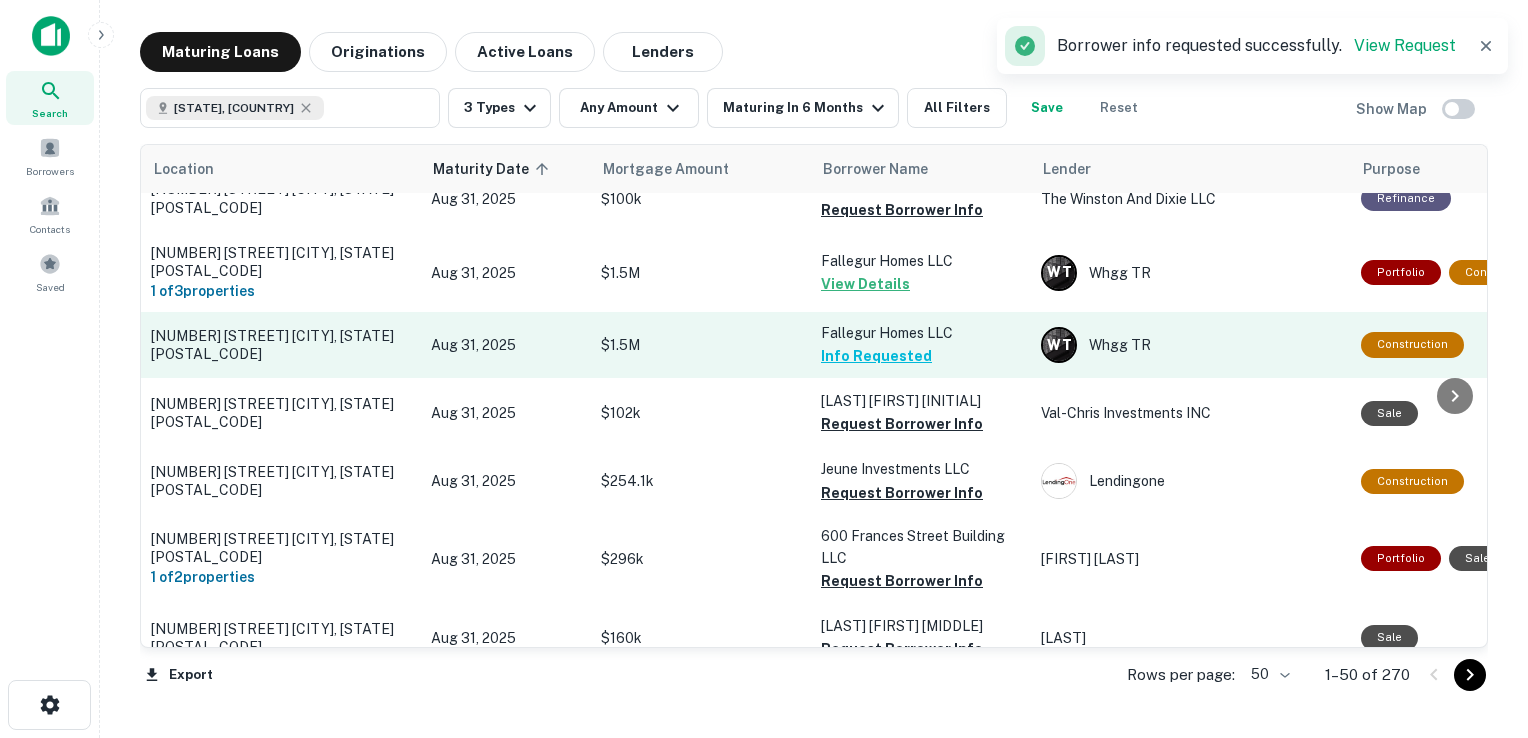 scroll, scrollTop: 1752, scrollLeft: 0, axis: vertical 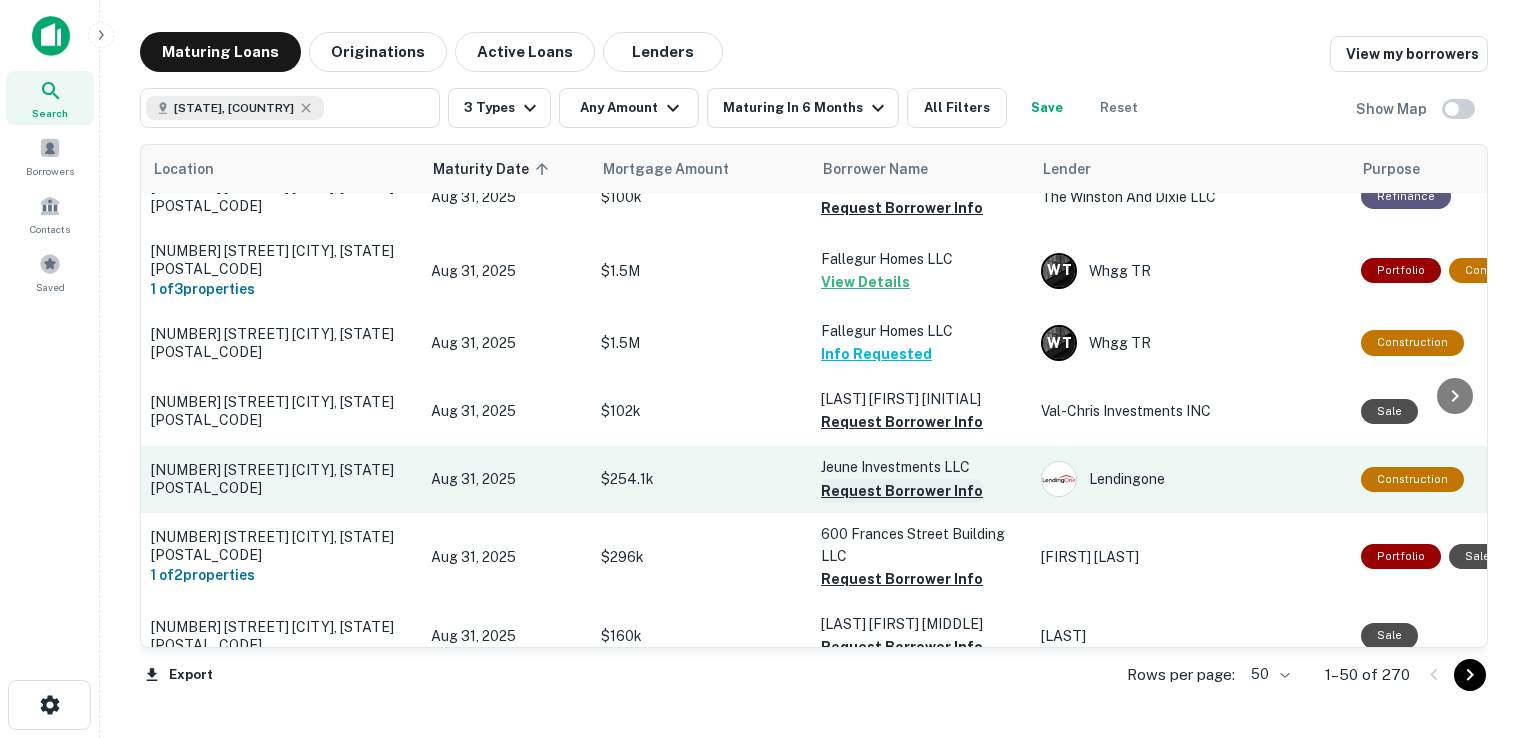 click on "Request Borrower Info" at bounding box center (902, 491) 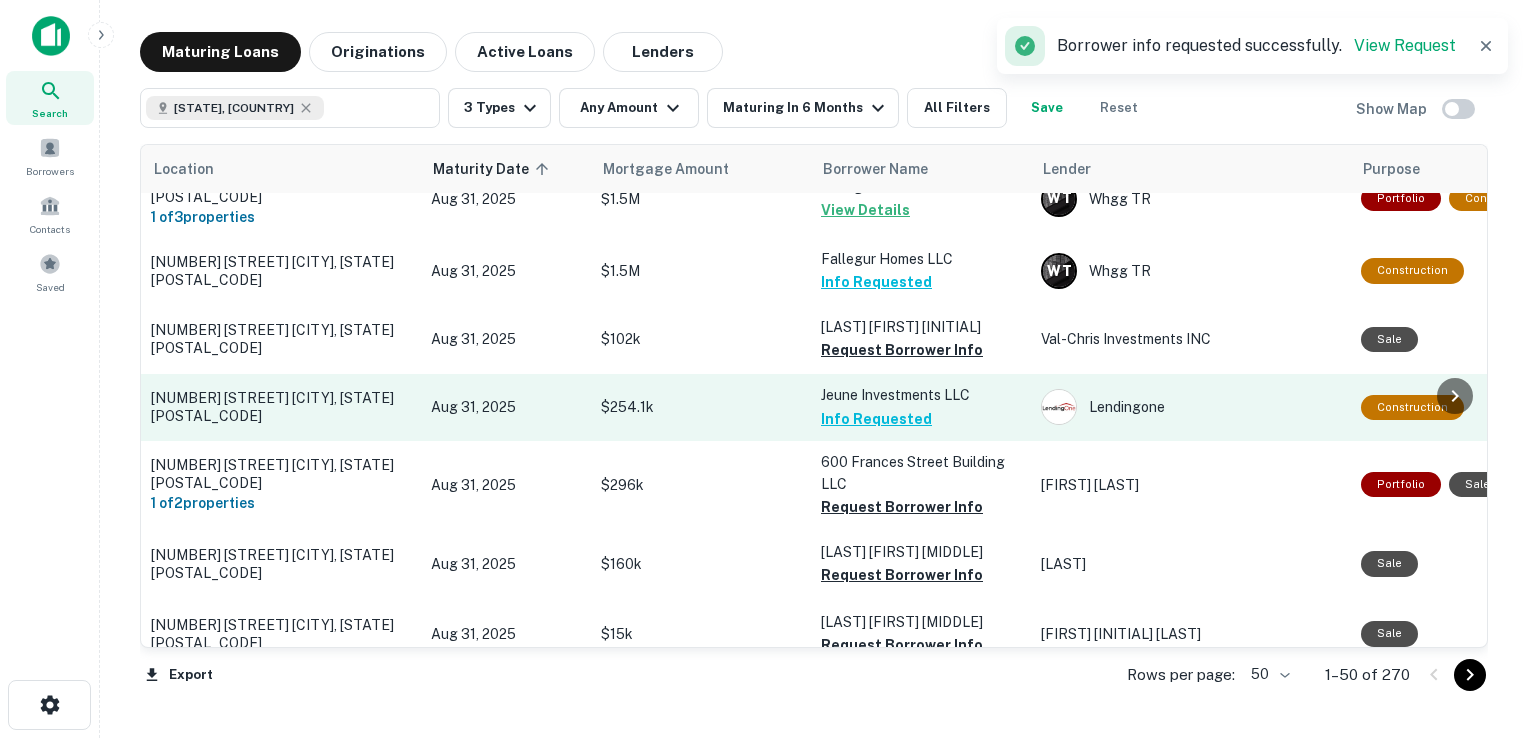 scroll, scrollTop: 1826, scrollLeft: 0, axis: vertical 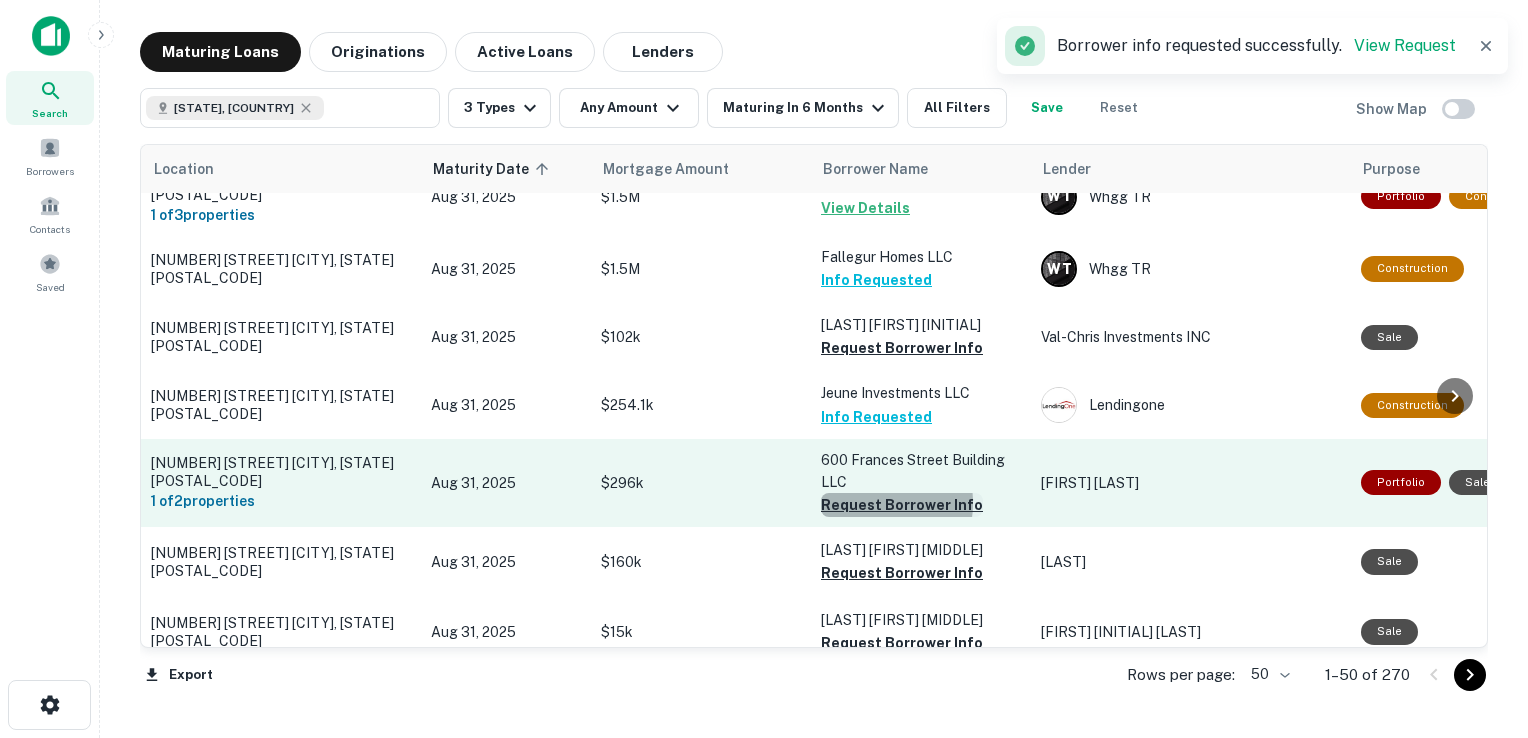 click on "Request Borrower Info" at bounding box center [902, 505] 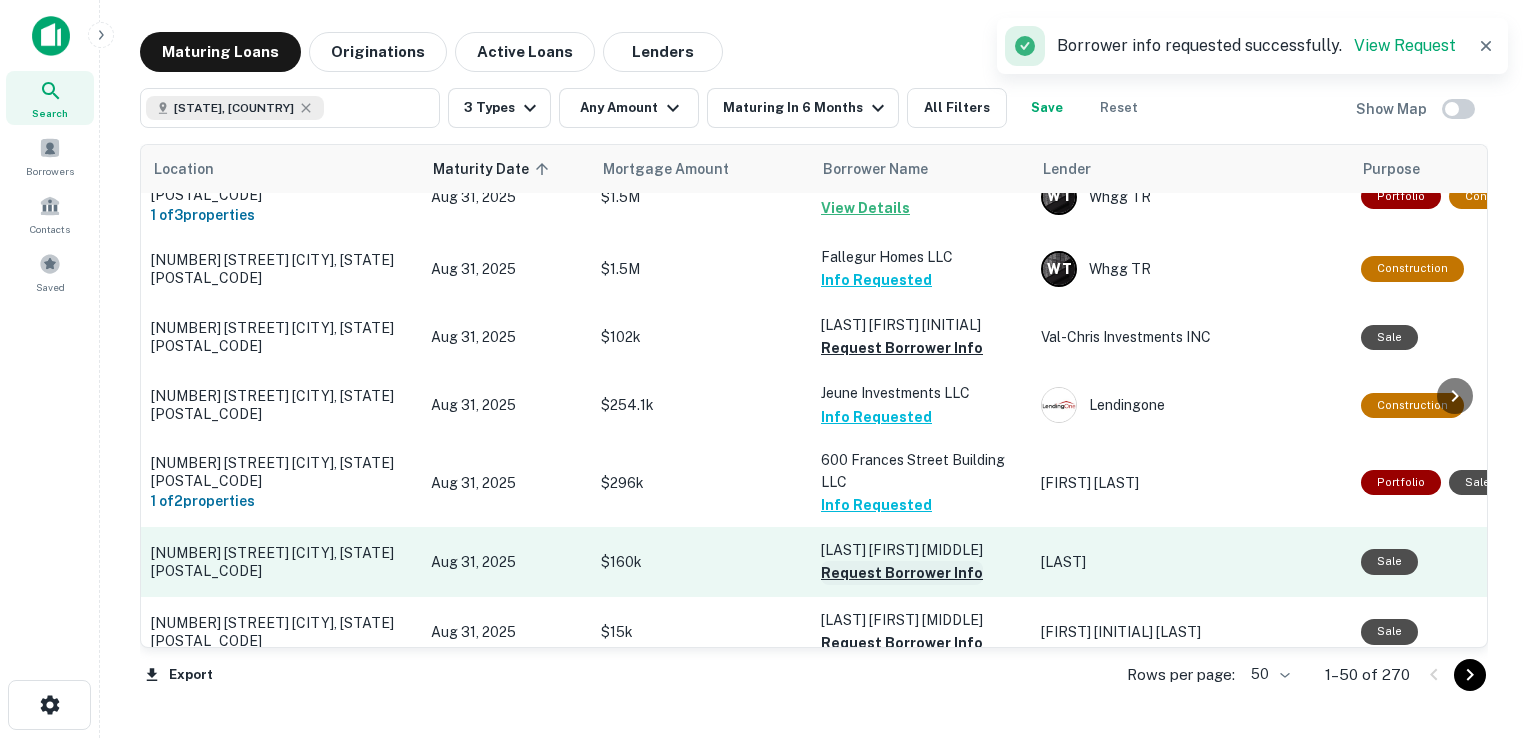 click on "Request Borrower Info" at bounding box center [902, 573] 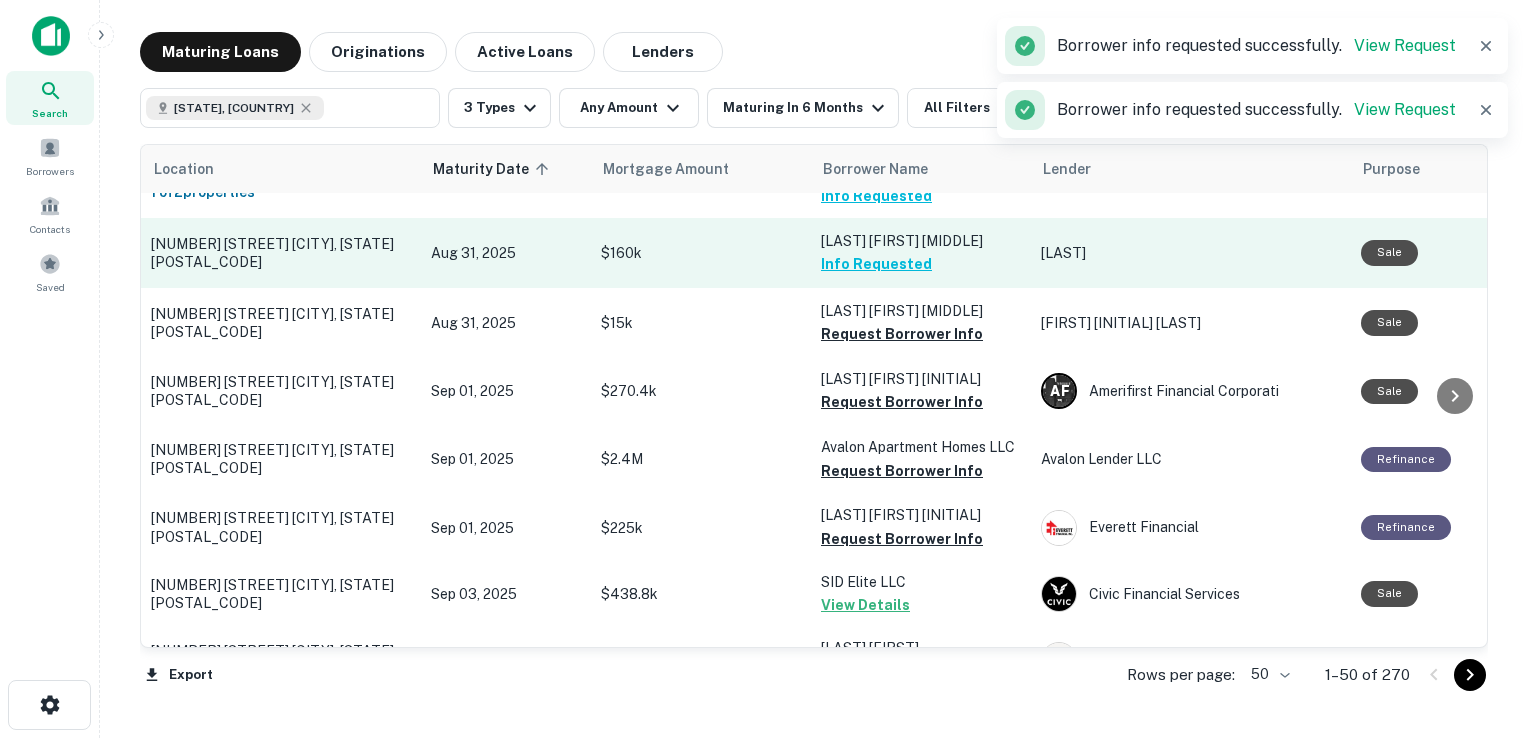 scroll, scrollTop: 2171, scrollLeft: 0, axis: vertical 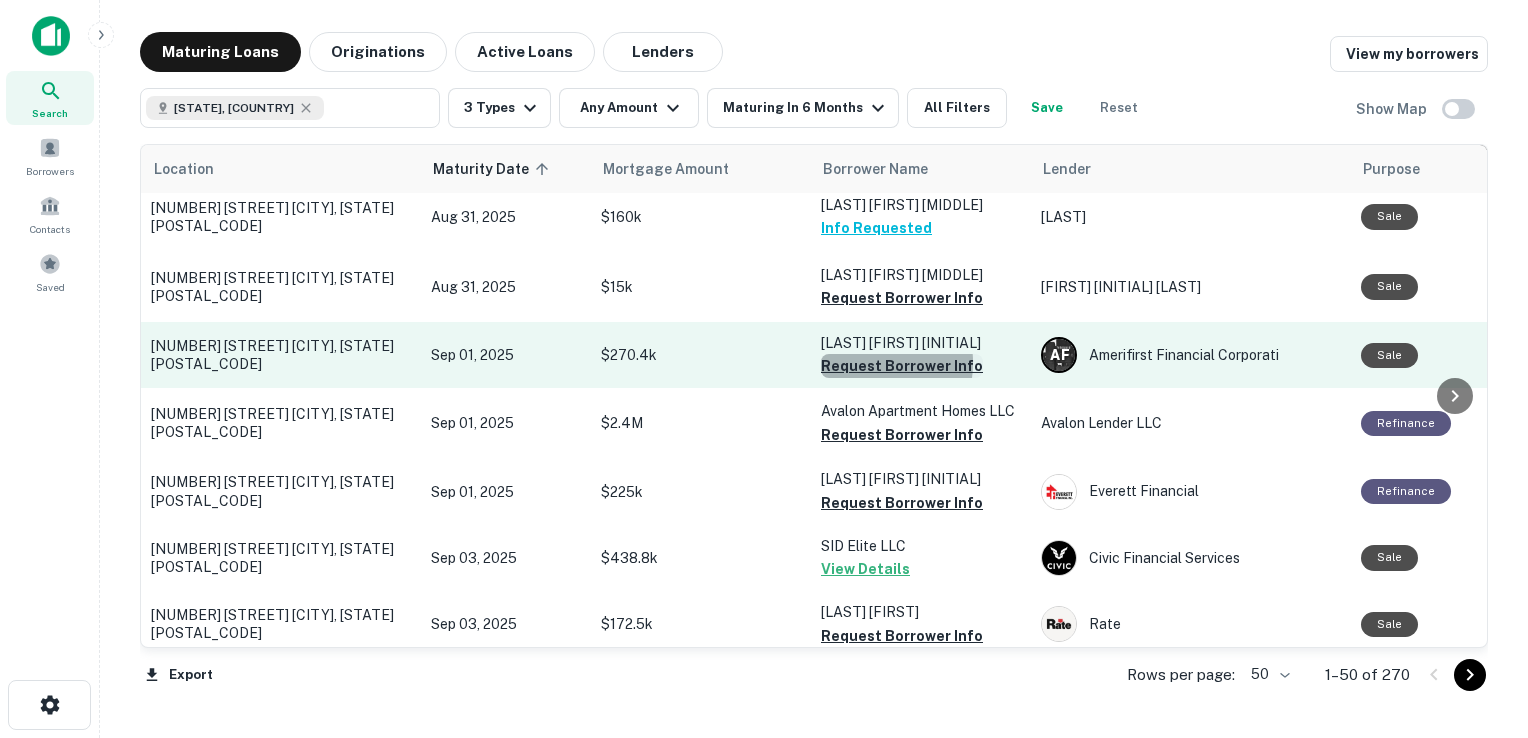 click on "Request Borrower Info" at bounding box center [902, 366] 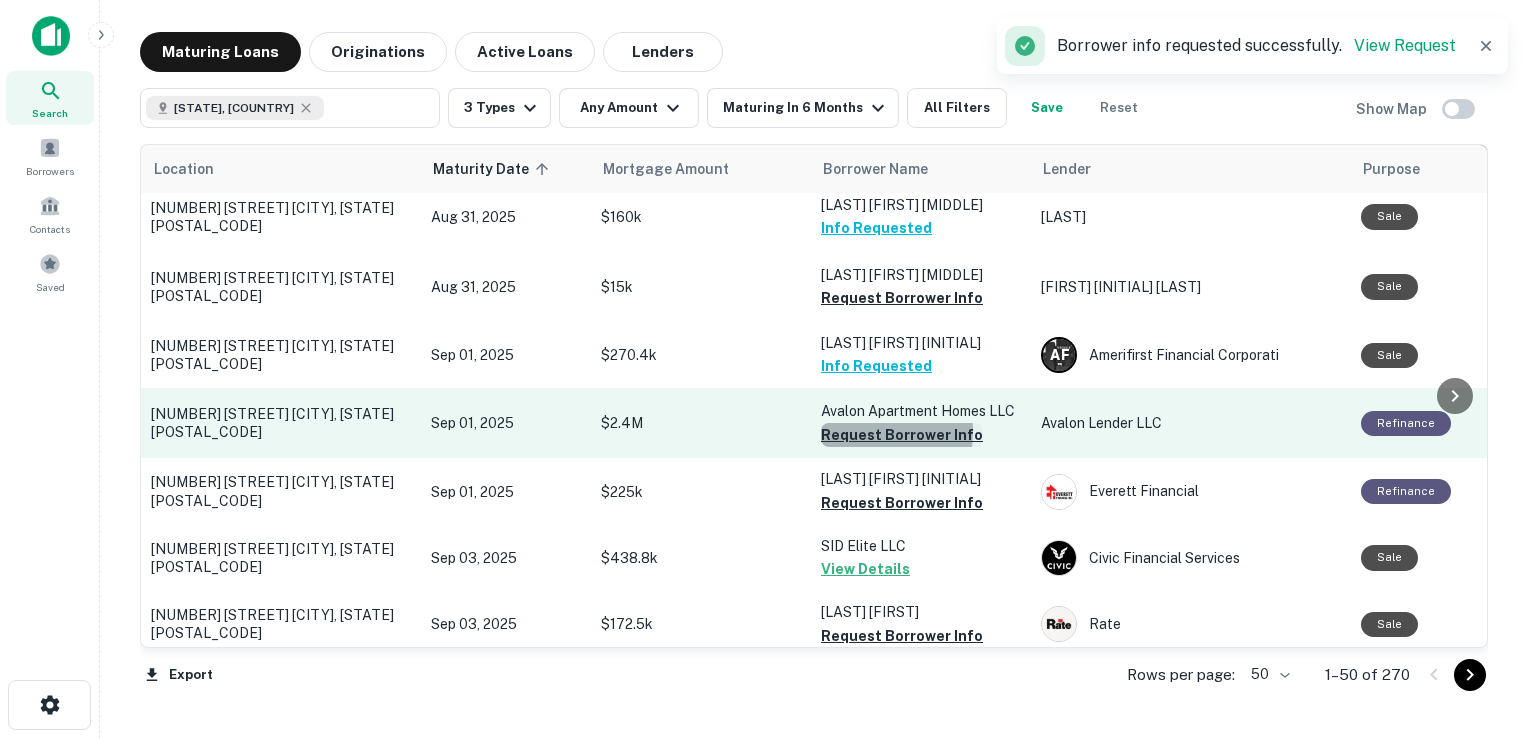 click on "Request Borrower Info" at bounding box center [902, 435] 